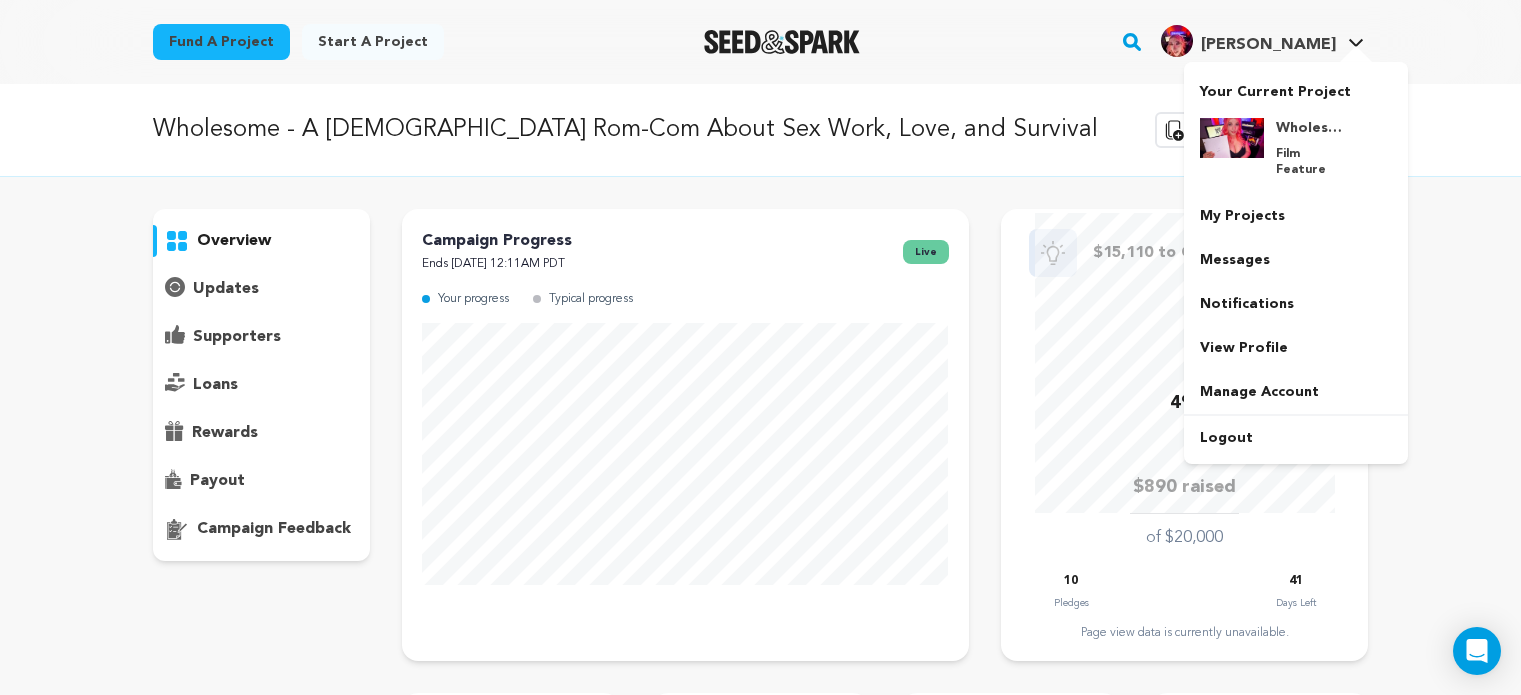 scroll, scrollTop: 1400, scrollLeft: 0, axis: vertical 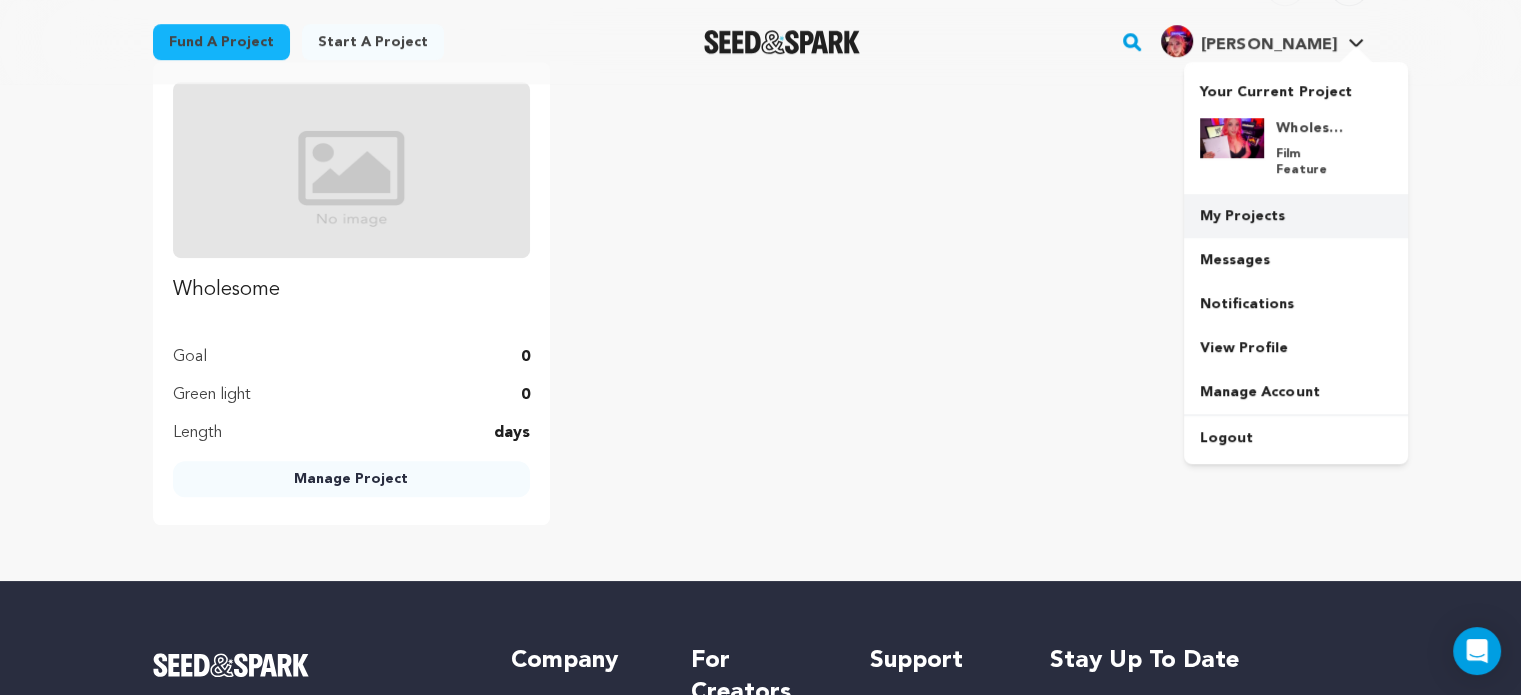 click on "My Projects" at bounding box center [1296, 216] 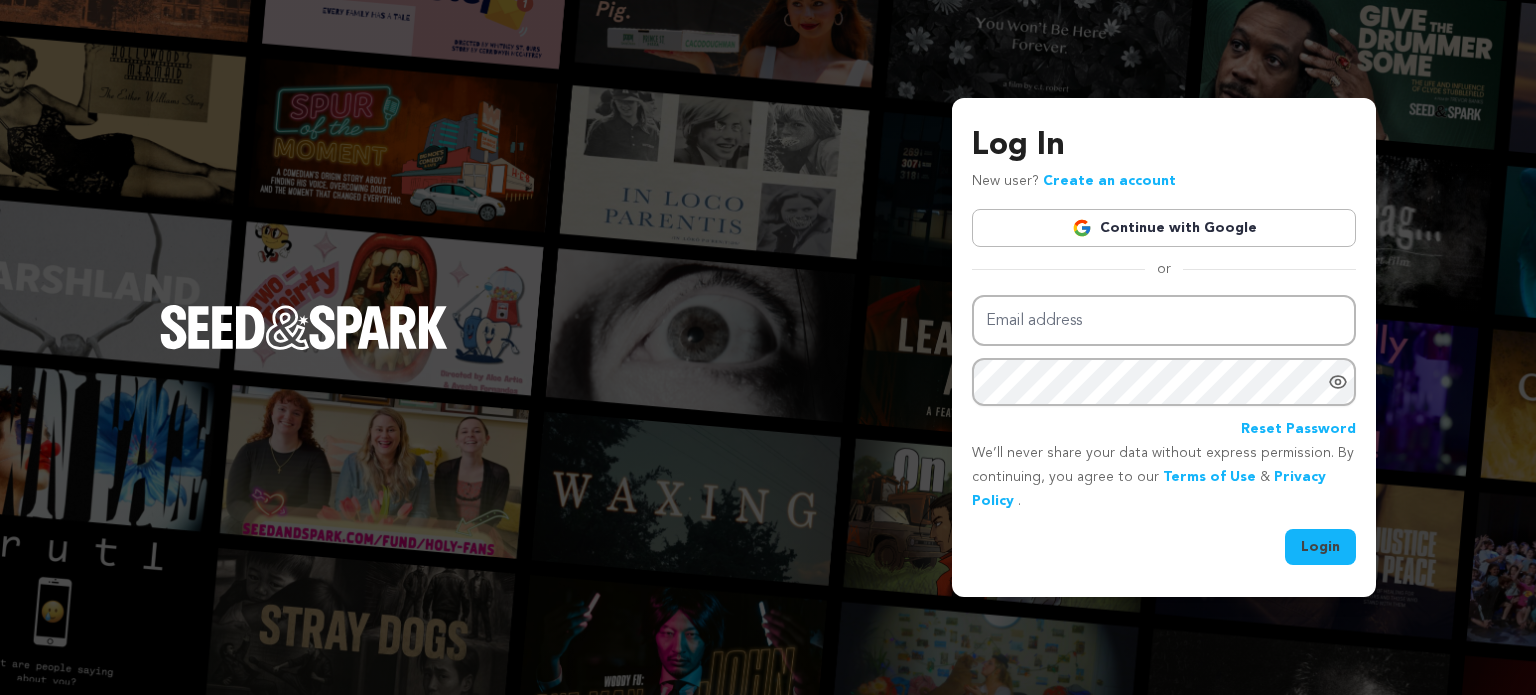 scroll, scrollTop: 0, scrollLeft: 0, axis: both 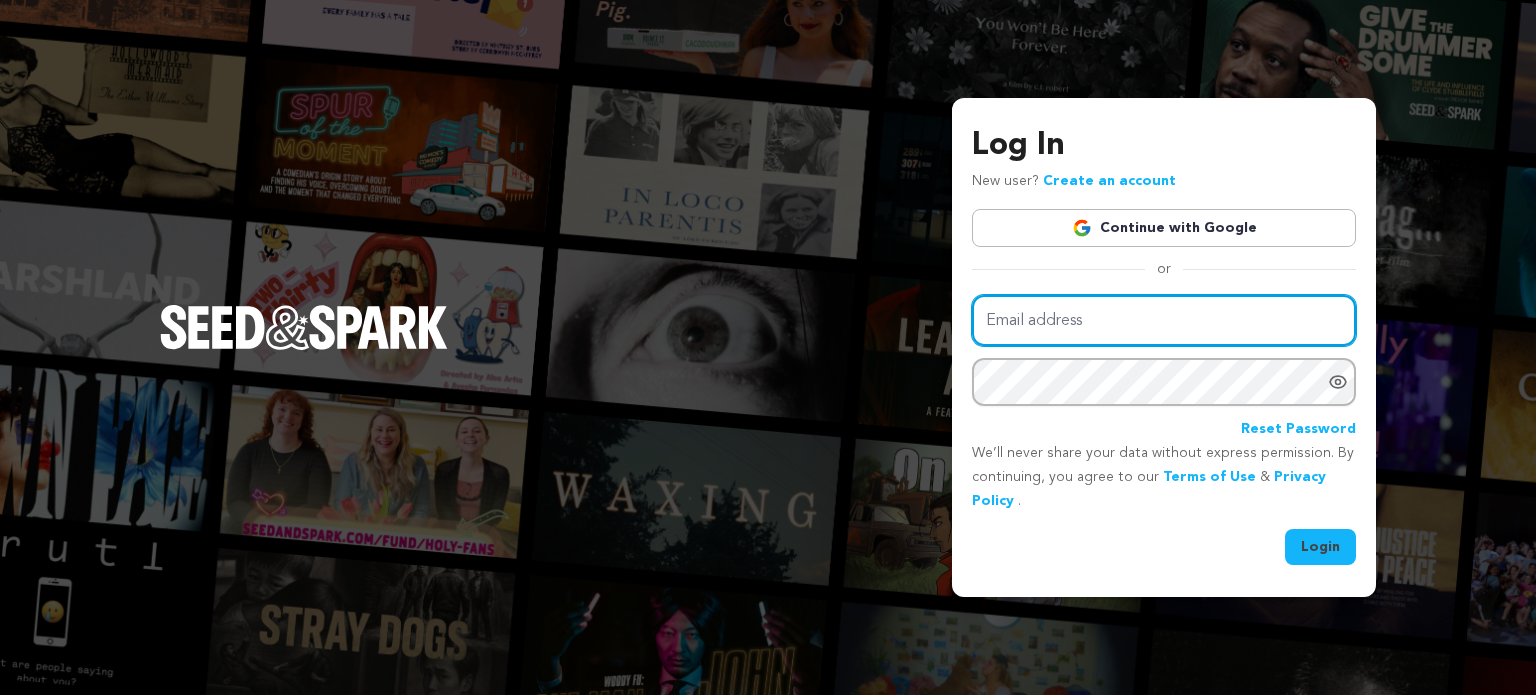 click on "Email address" at bounding box center (1164, 320) 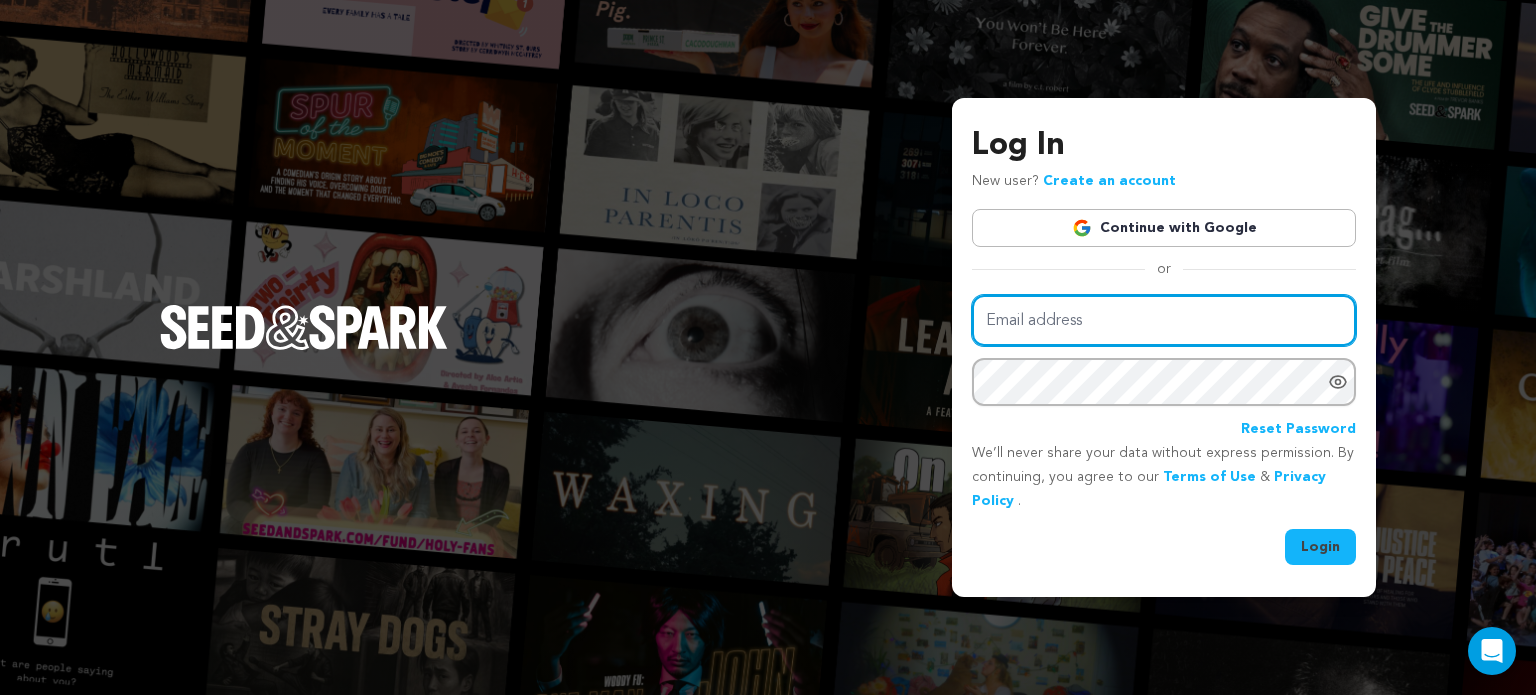 type on "selinakylbooking@gmail.com" 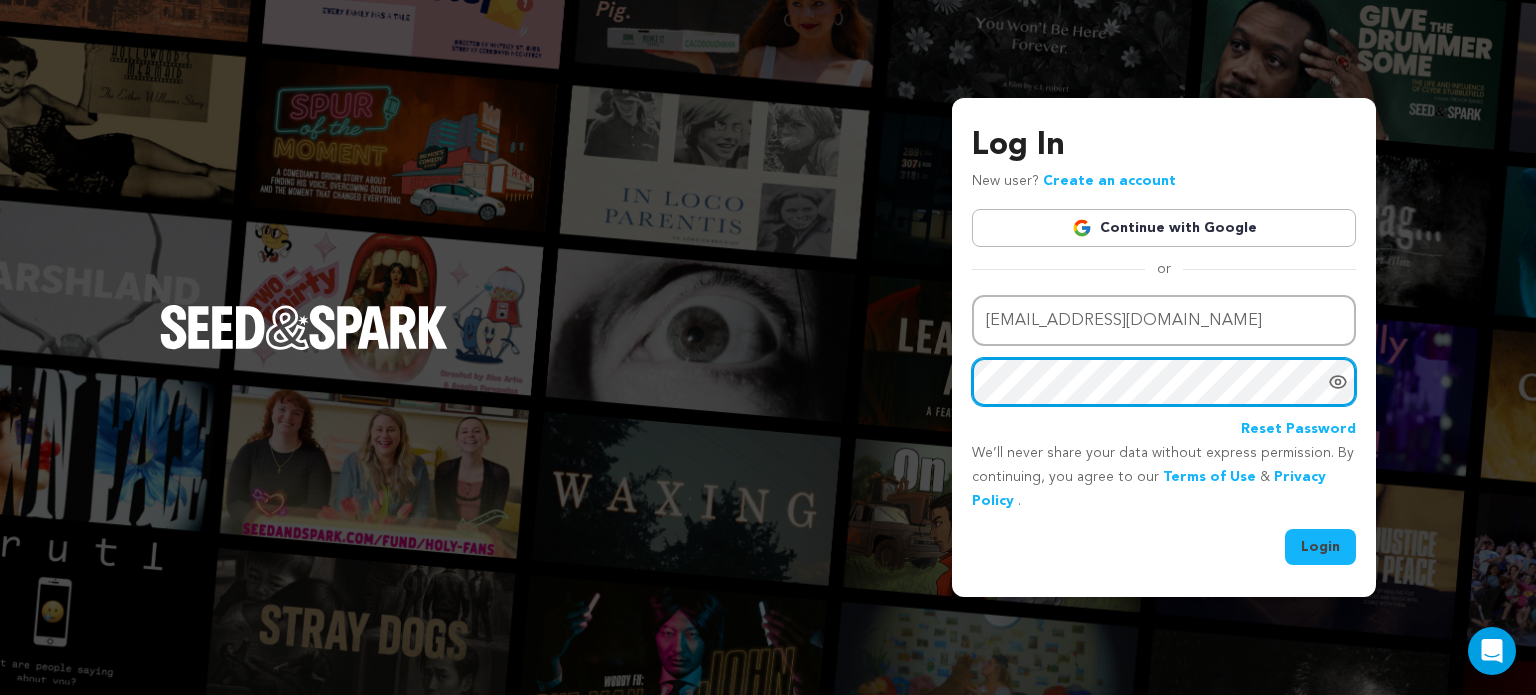 click on "Login" at bounding box center (1320, 547) 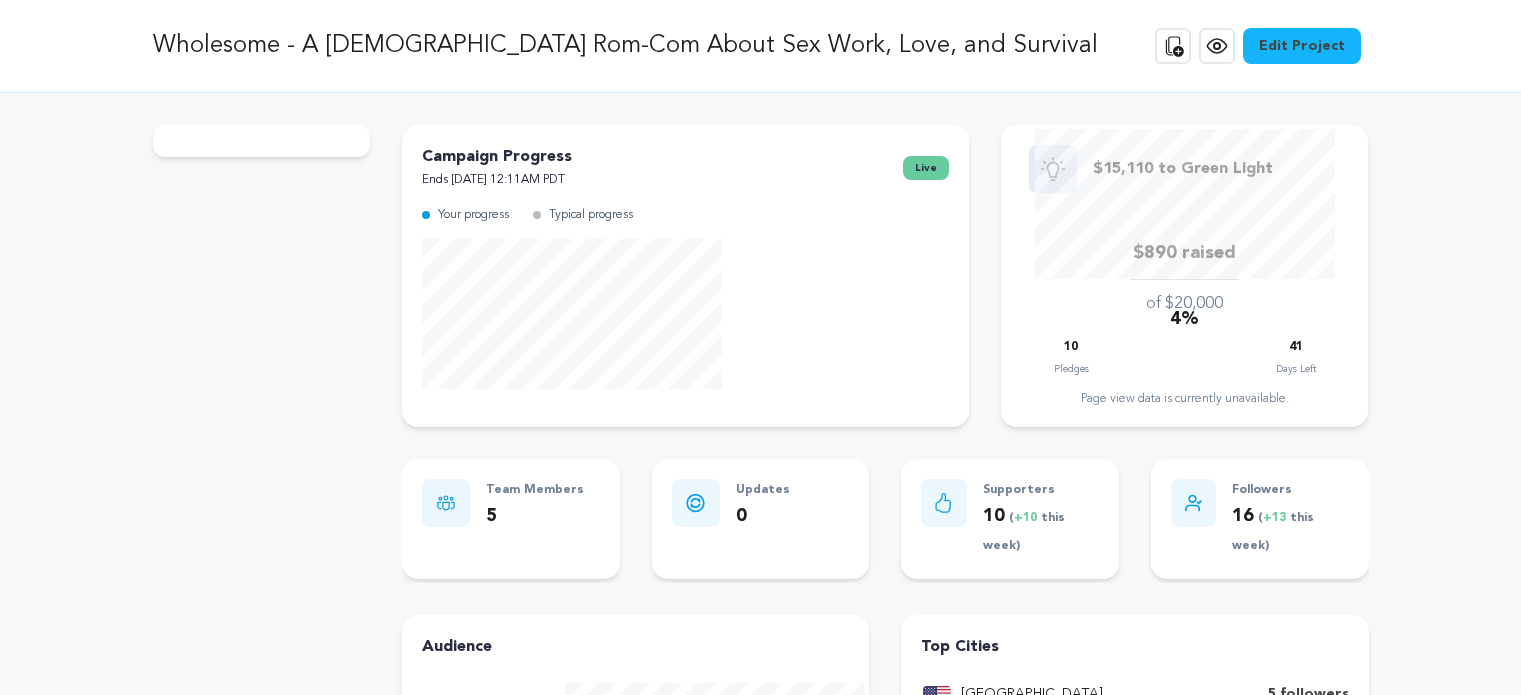 scroll, scrollTop: 0, scrollLeft: 0, axis: both 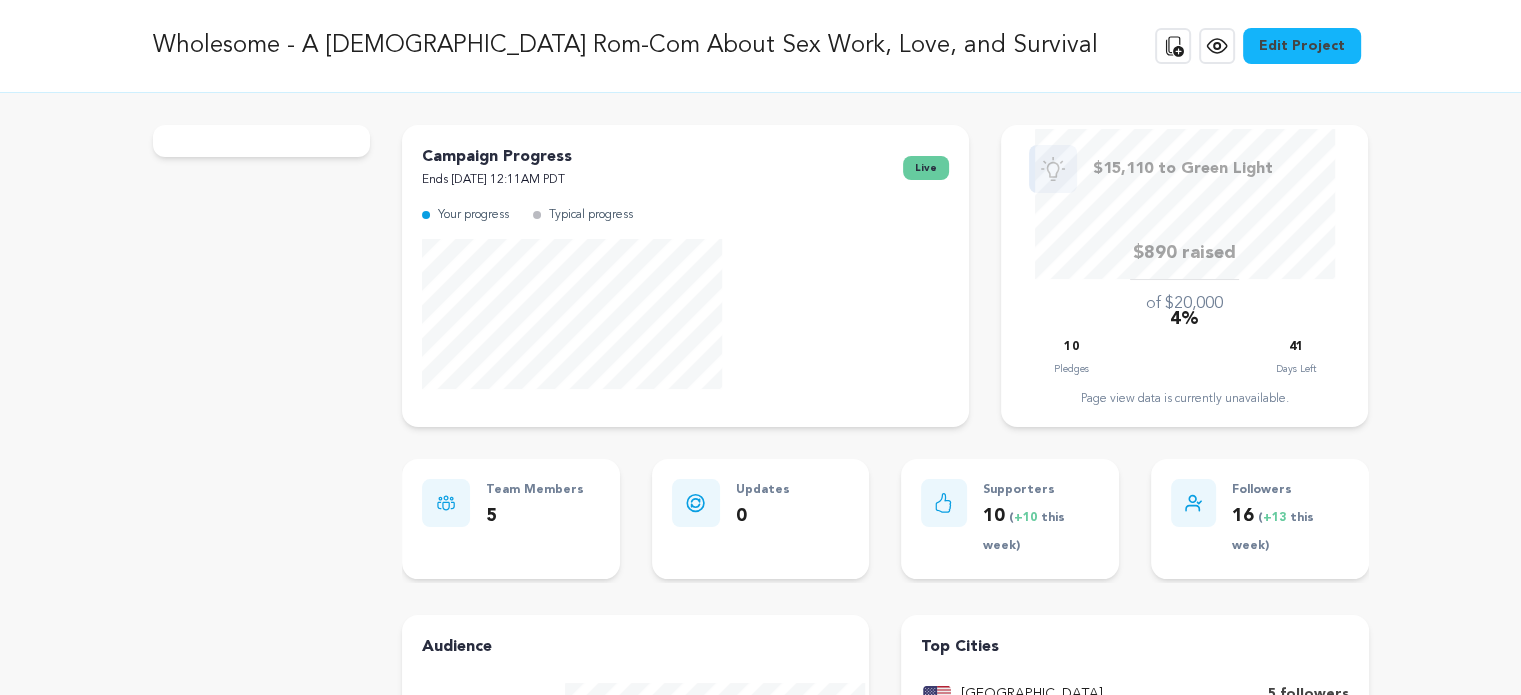 click on "Campaign Progress
Ends August 22, 2025 12:11AM PDT
live
Your progress
Typical progress
$15,110 to Green Light
4%
Pledges" at bounding box center (885, 588) 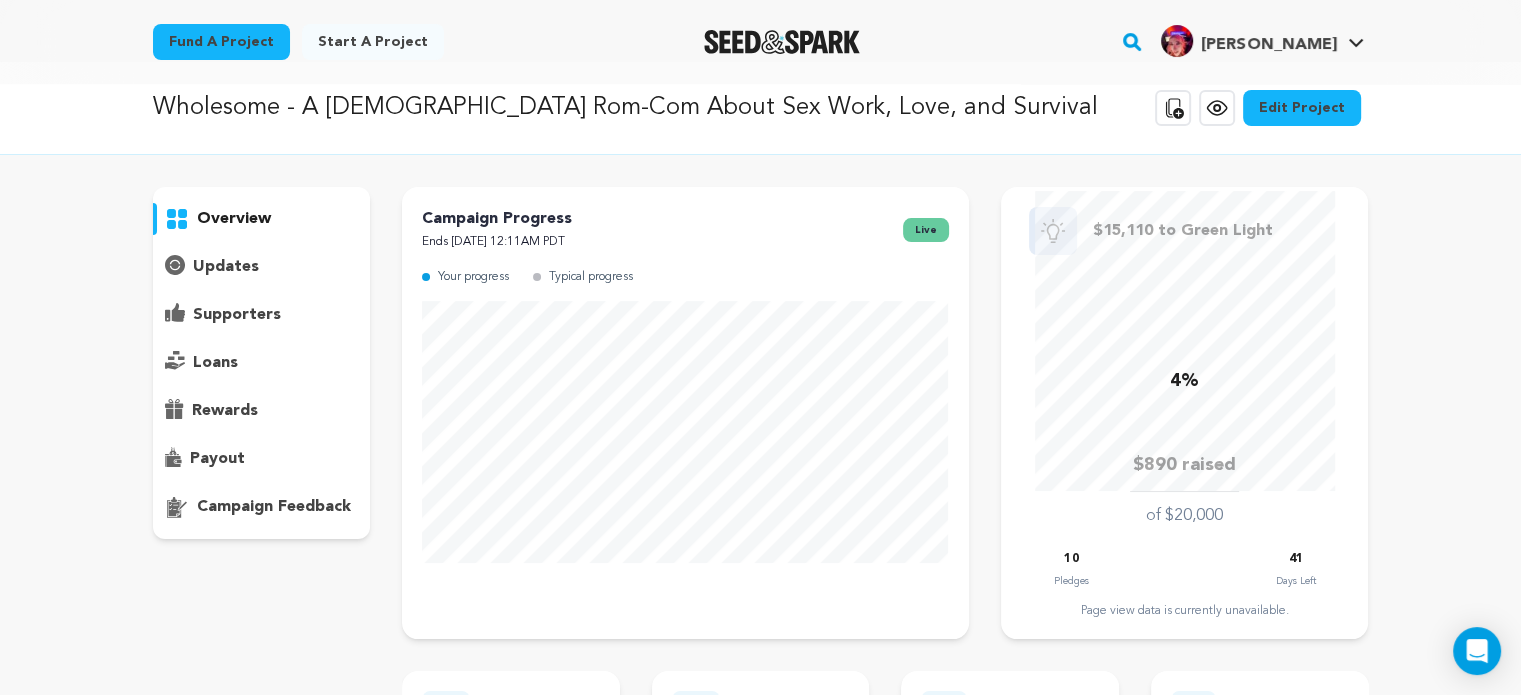 scroll, scrollTop: 0, scrollLeft: 0, axis: both 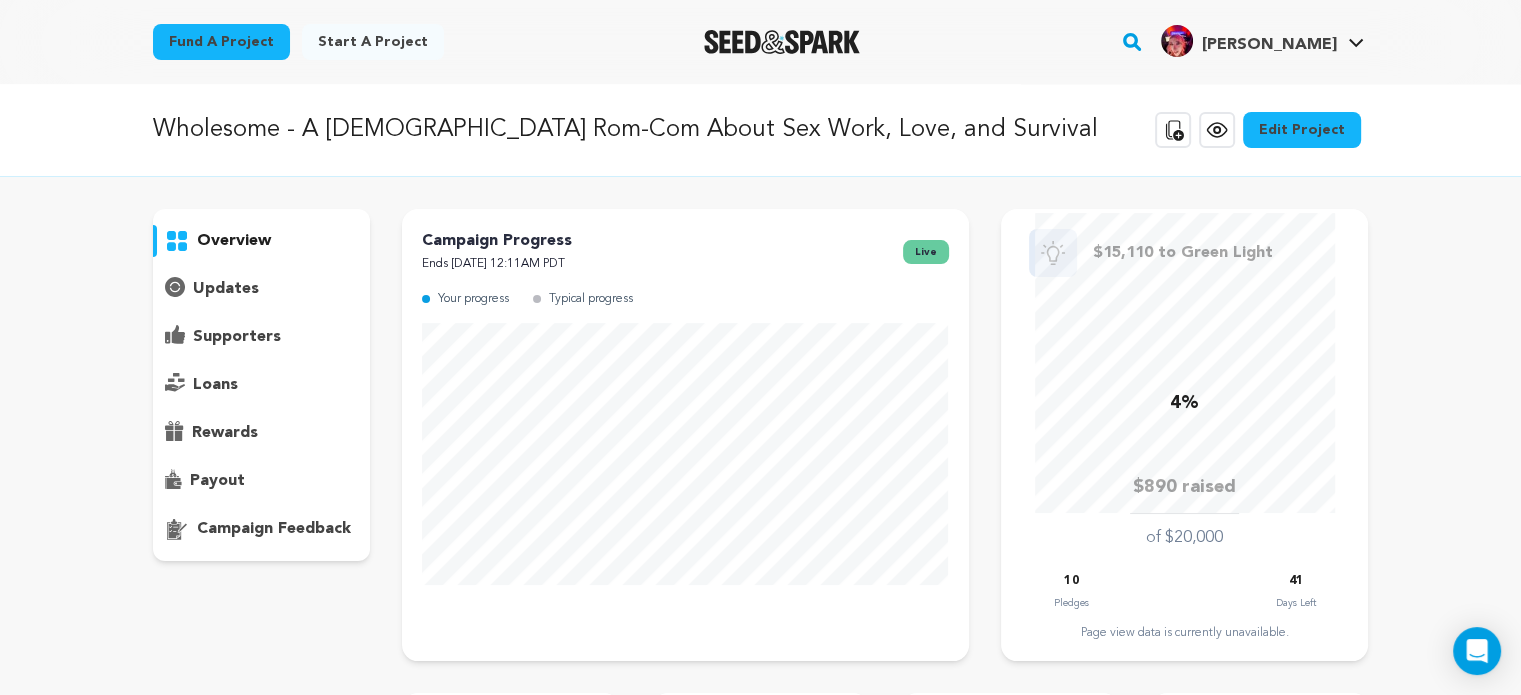click on "updates" at bounding box center [226, 289] 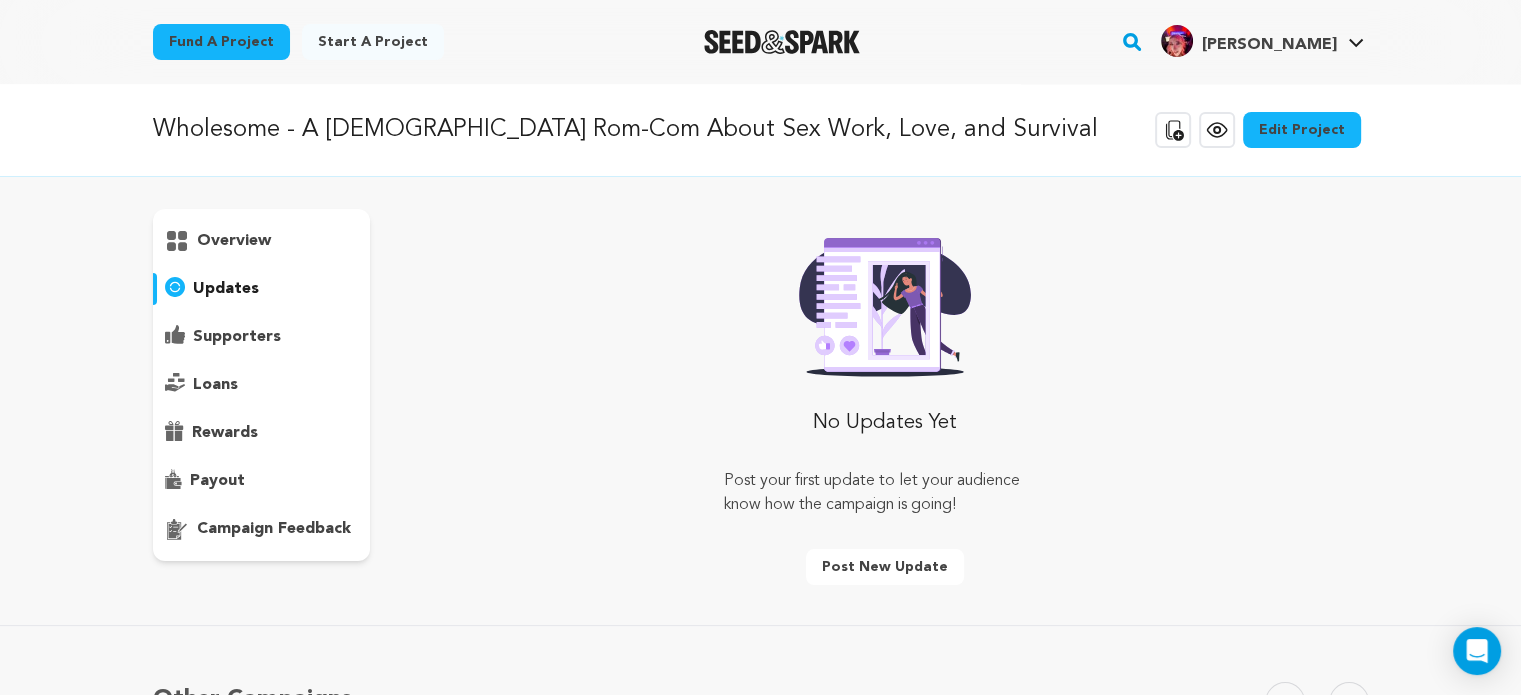 click on "supporters" at bounding box center (237, 337) 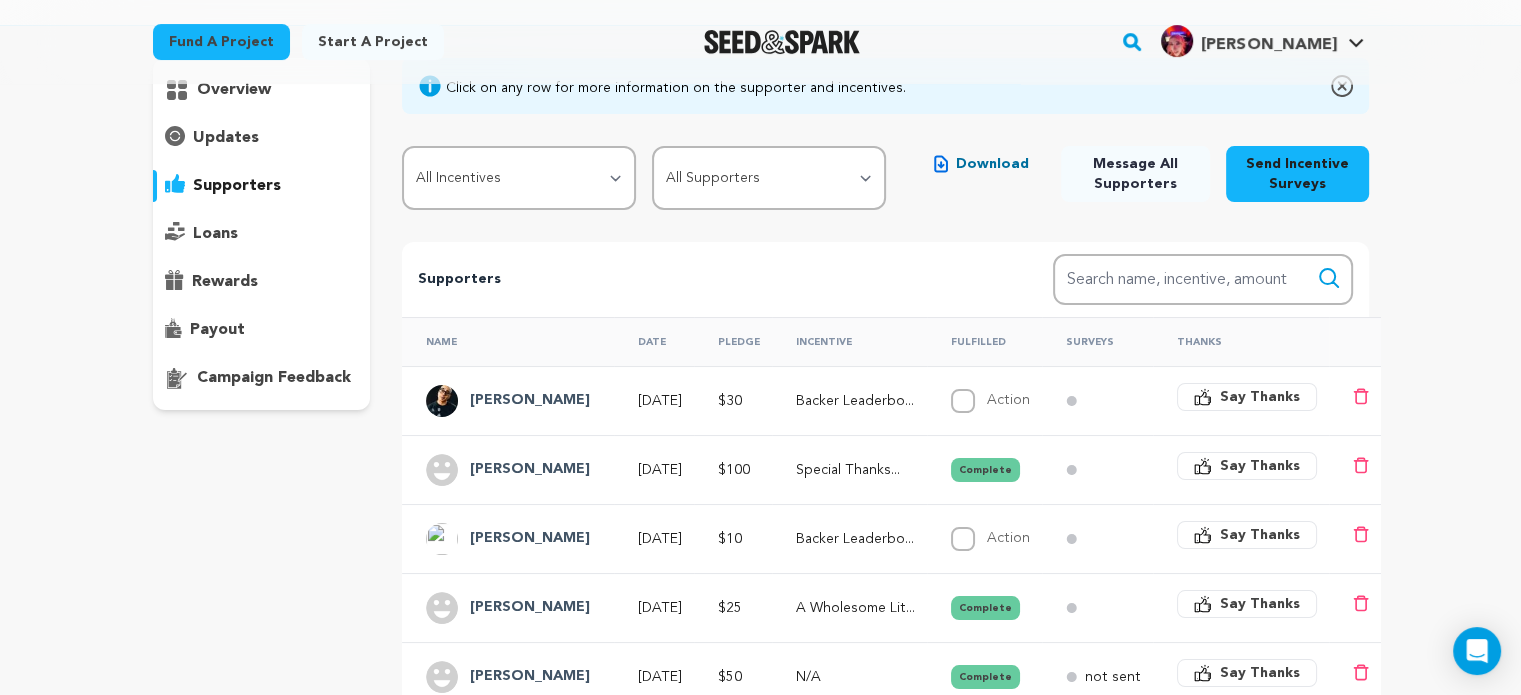 scroll, scrollTop: 0, scrollLeft: 0, axis: both 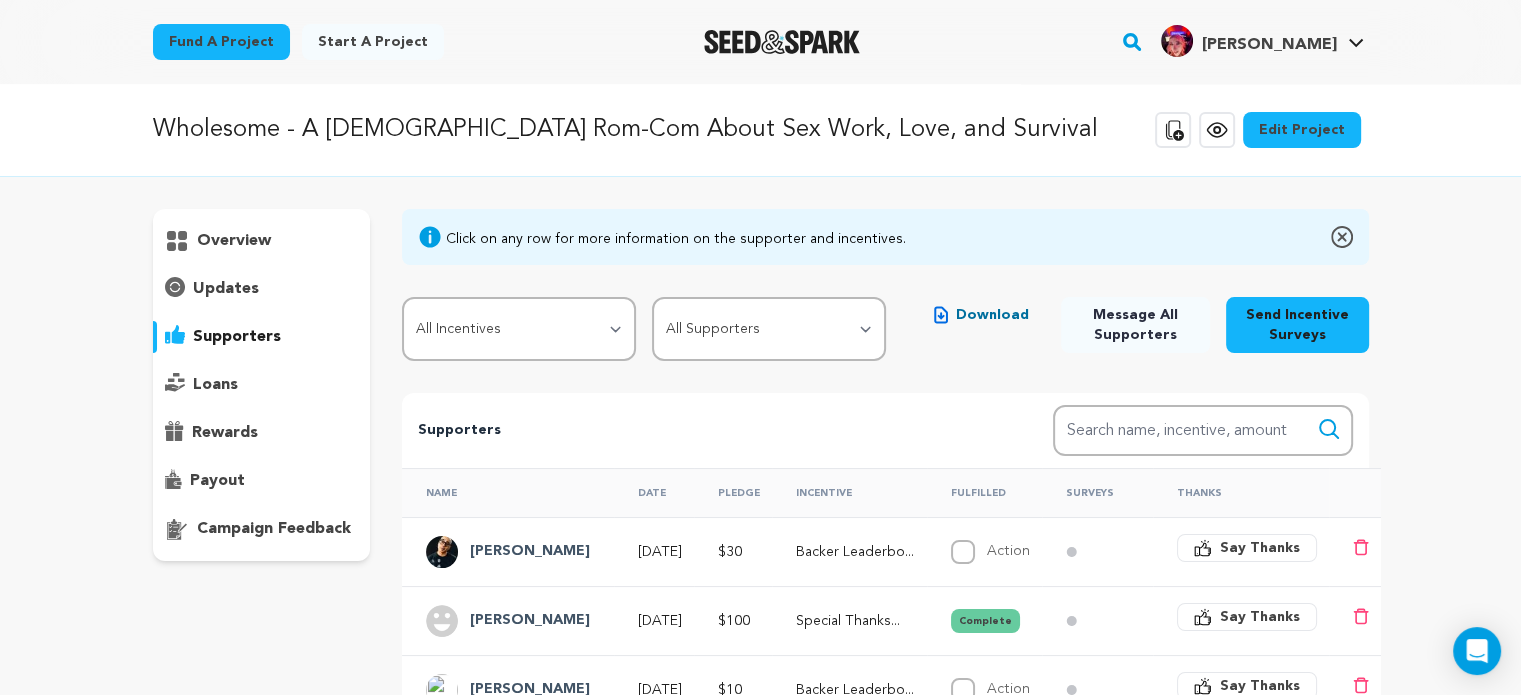 click on "overview" at bounding box center [234, 241] 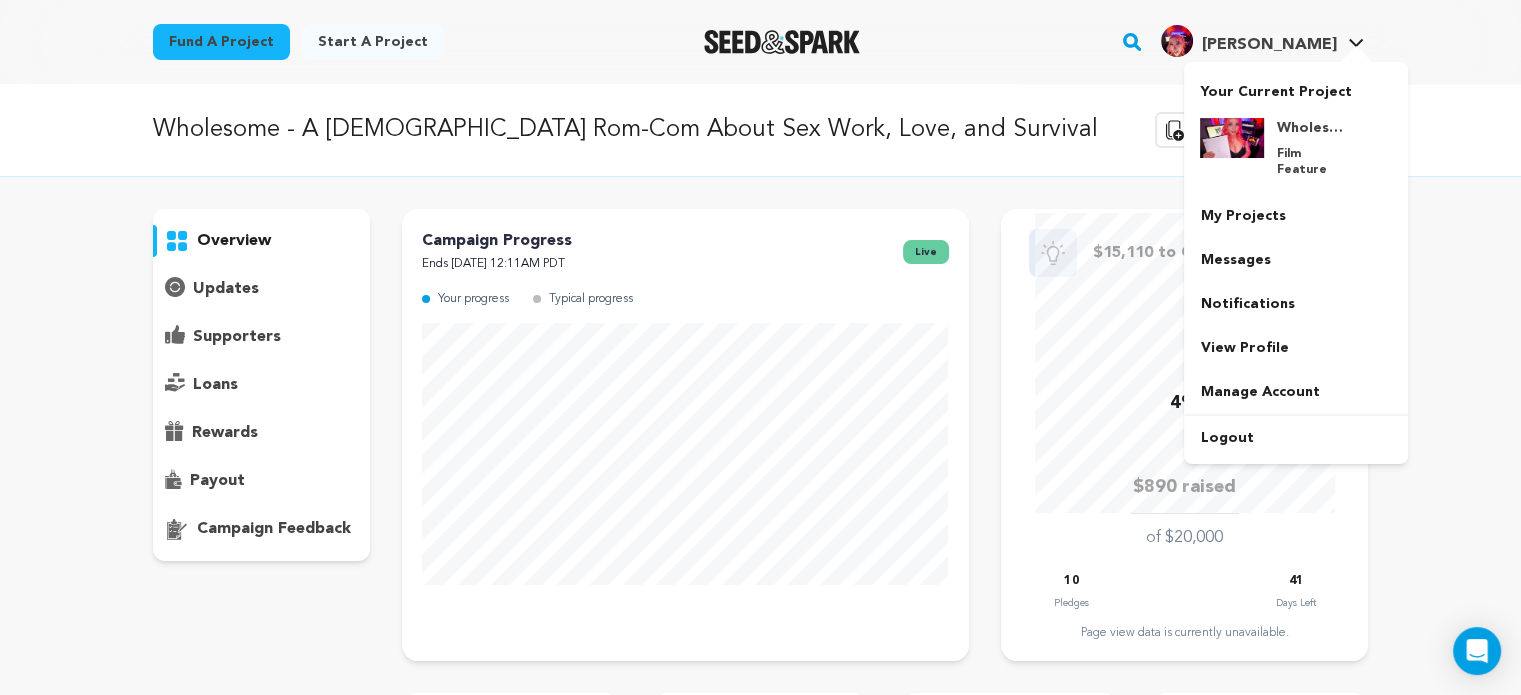 click on "Selina K.
Selina K." at bounding box center (1262, 42) 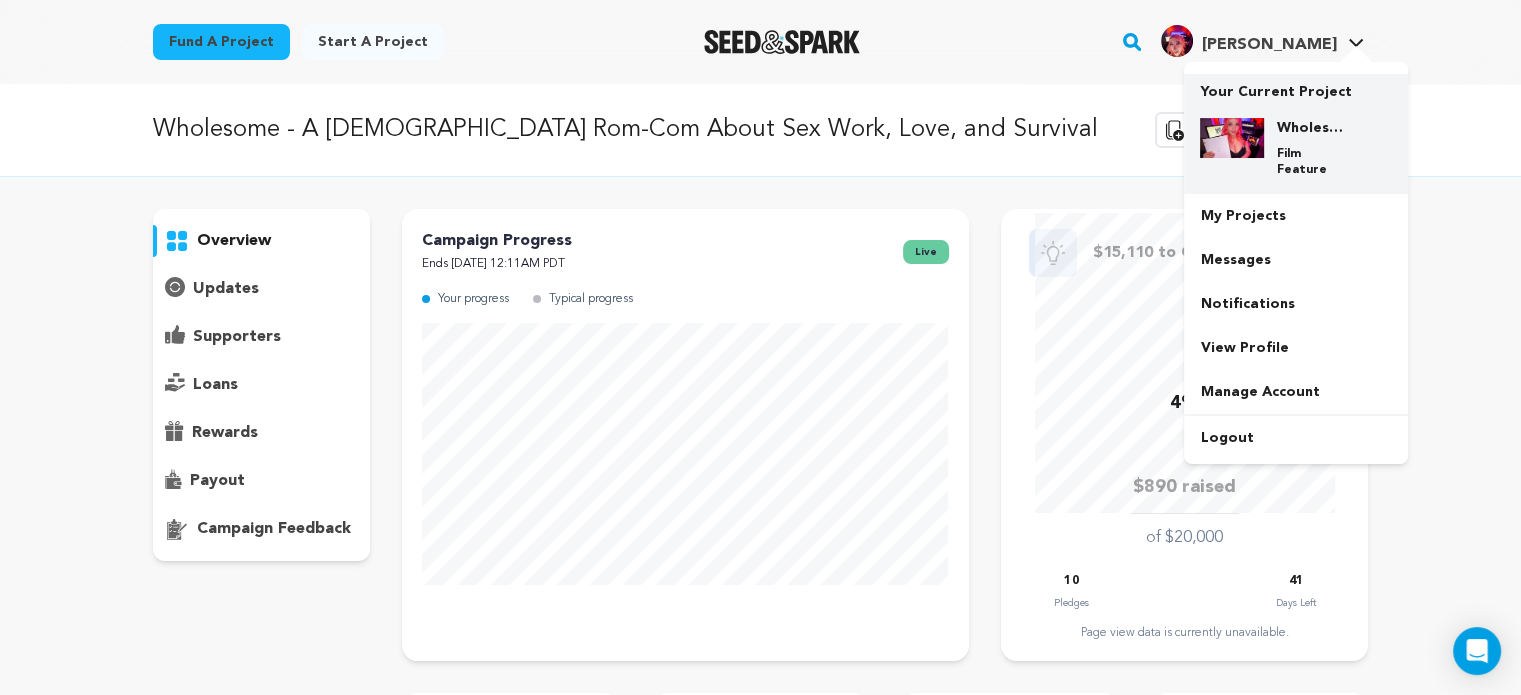 click at bounding box center (1232, 138) 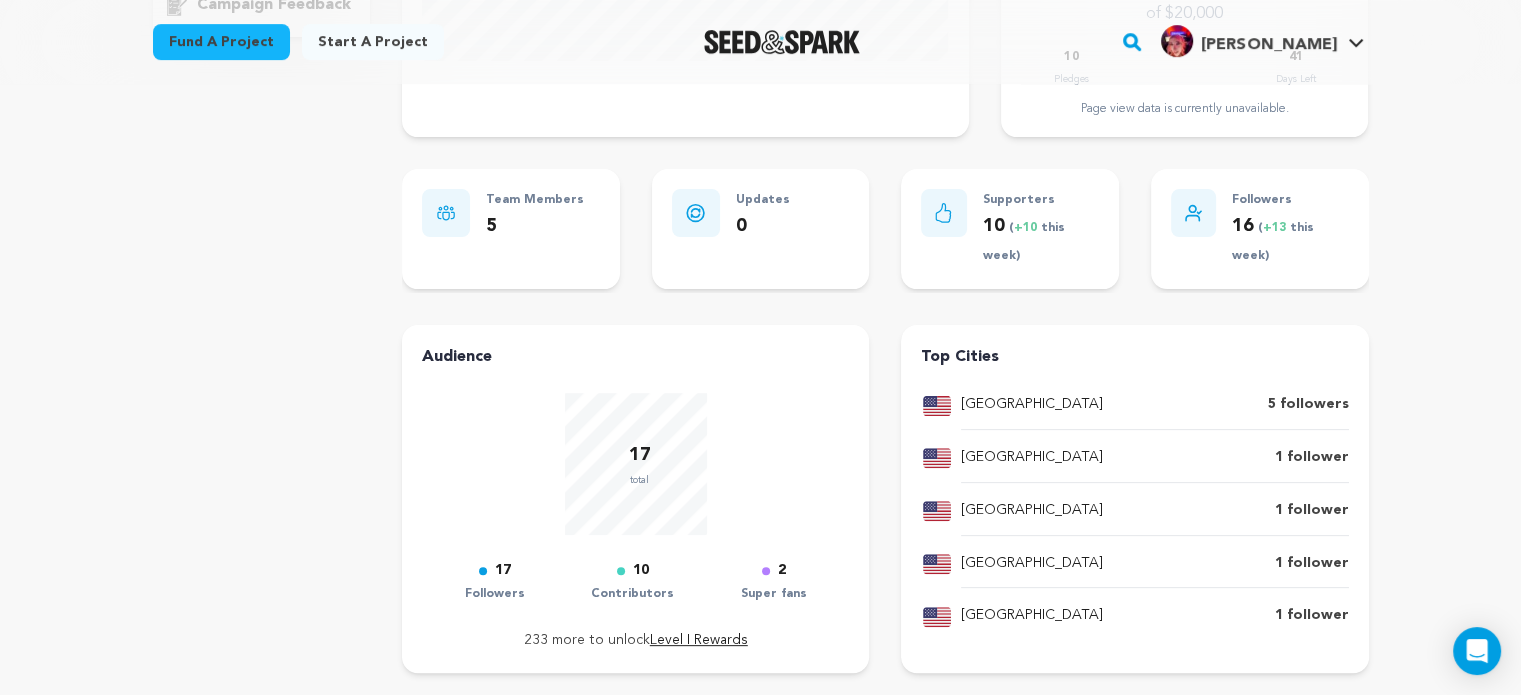 scroll, scrollTop: 600, scrollLeft: 0, axis: vertical 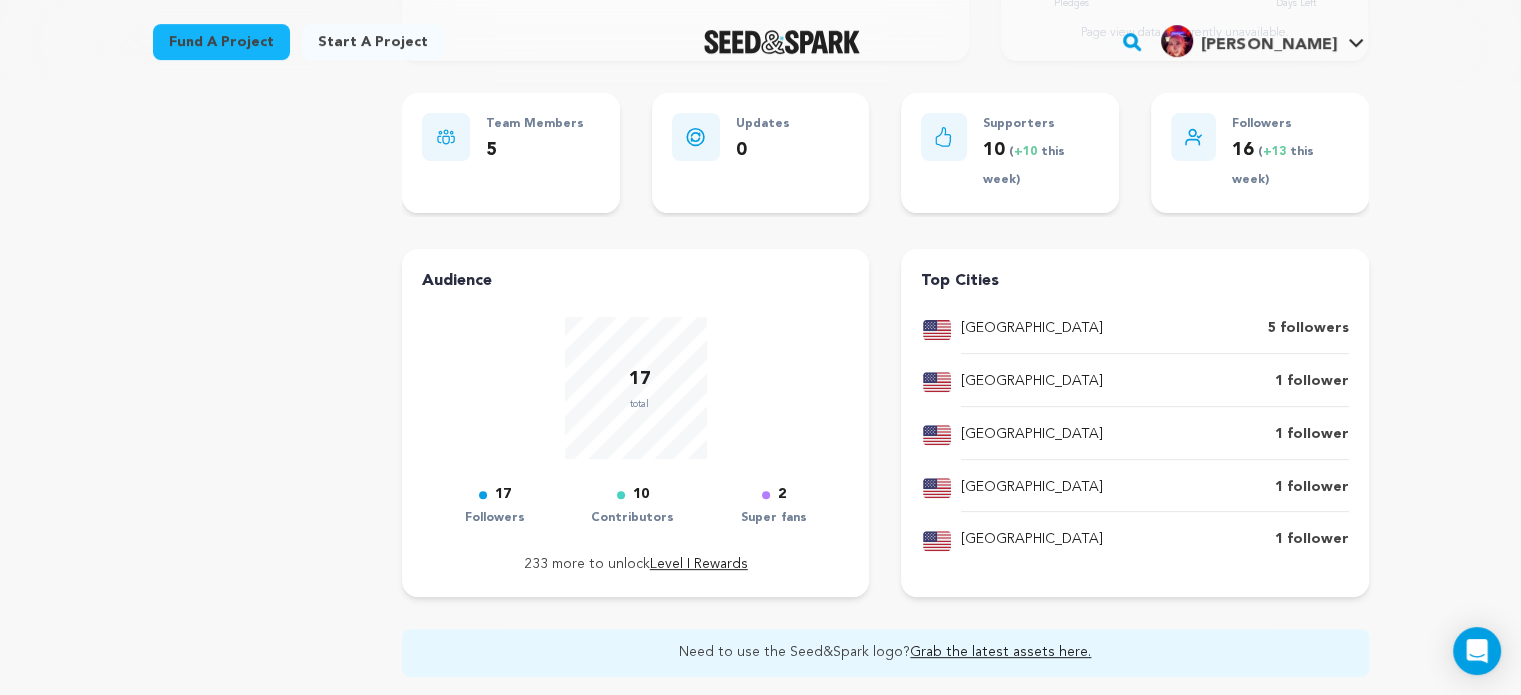 click on "16
( +13  this week)" at bounding box center (1290, 165) 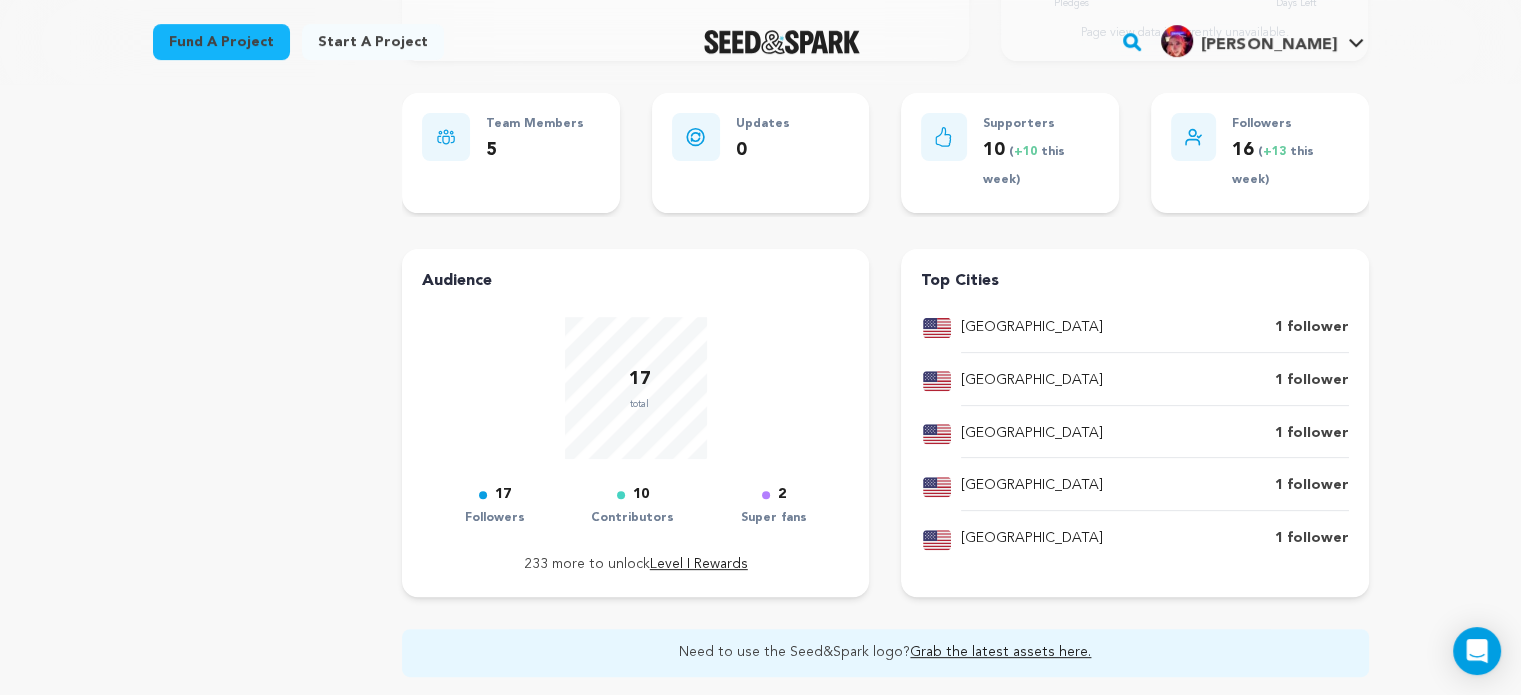 scroll, scrollTop: 60, scrollLeft: 0, axis: vertical 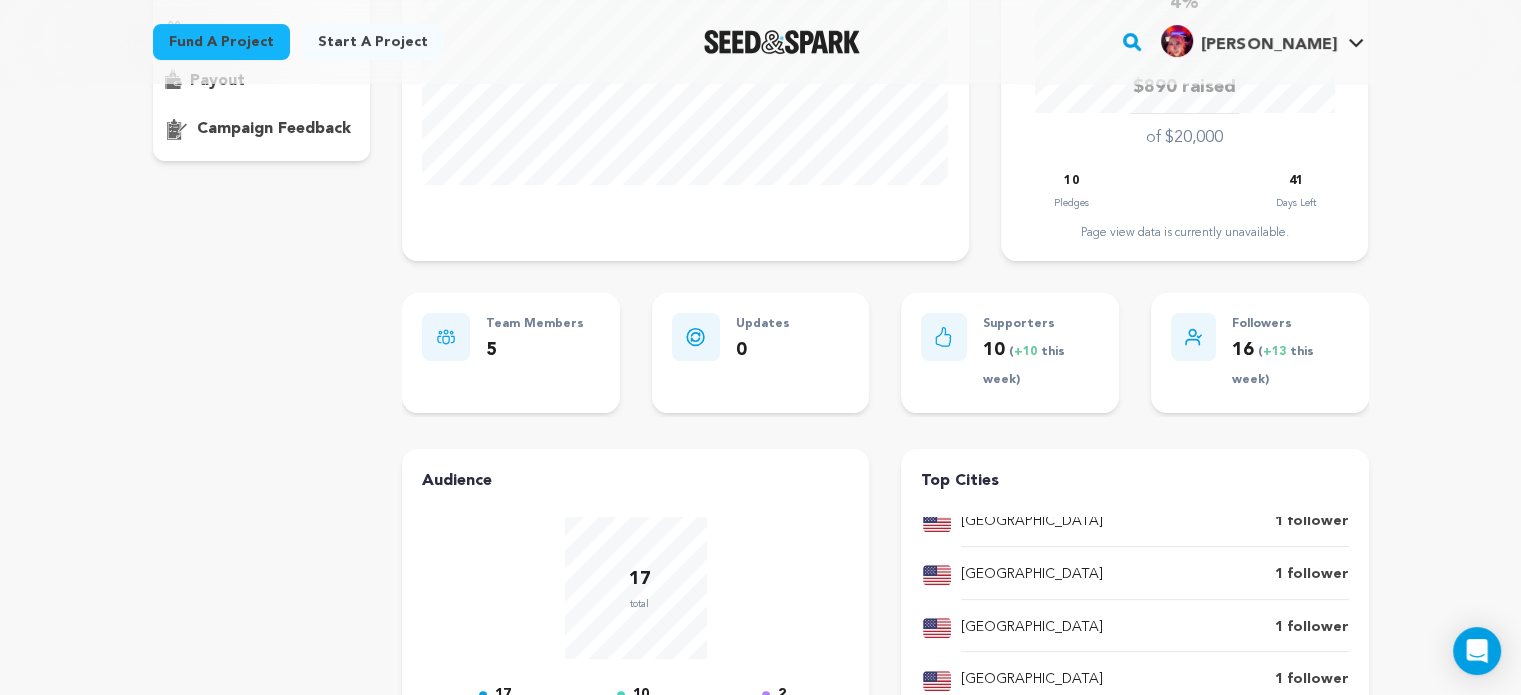 click on "17" at bounding box center [640, 579] 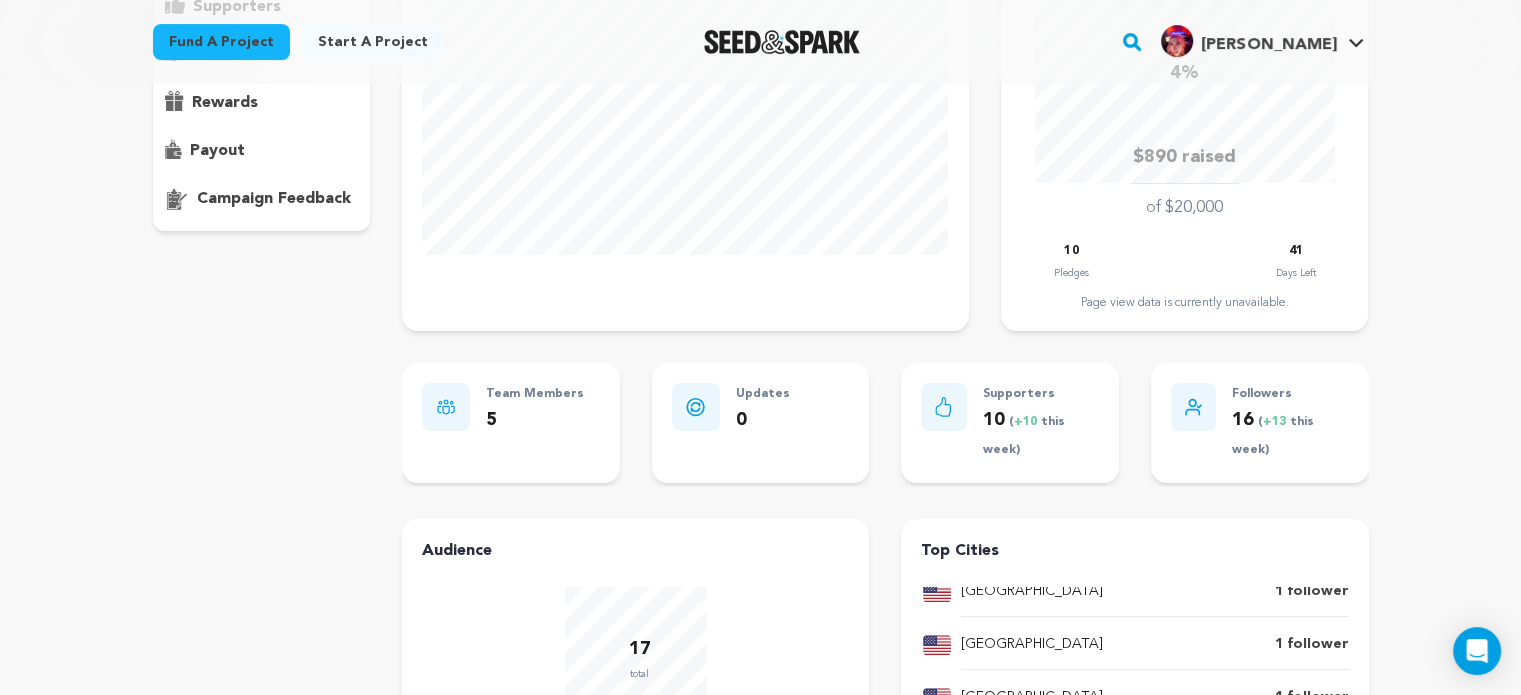 scroll, scrollTop: 0, scrollLeft: 0, axis: both 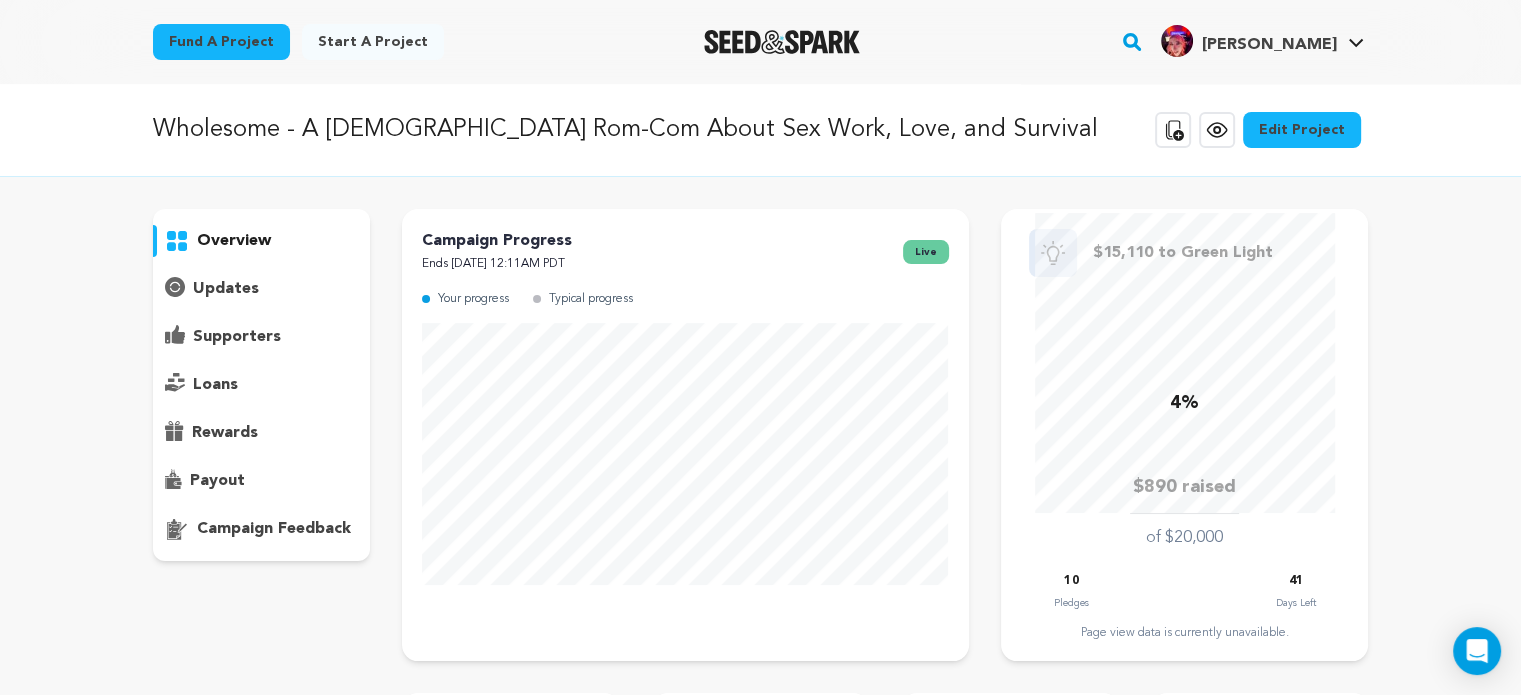 click on "campaign feedback" at bounding box center [274, 529] 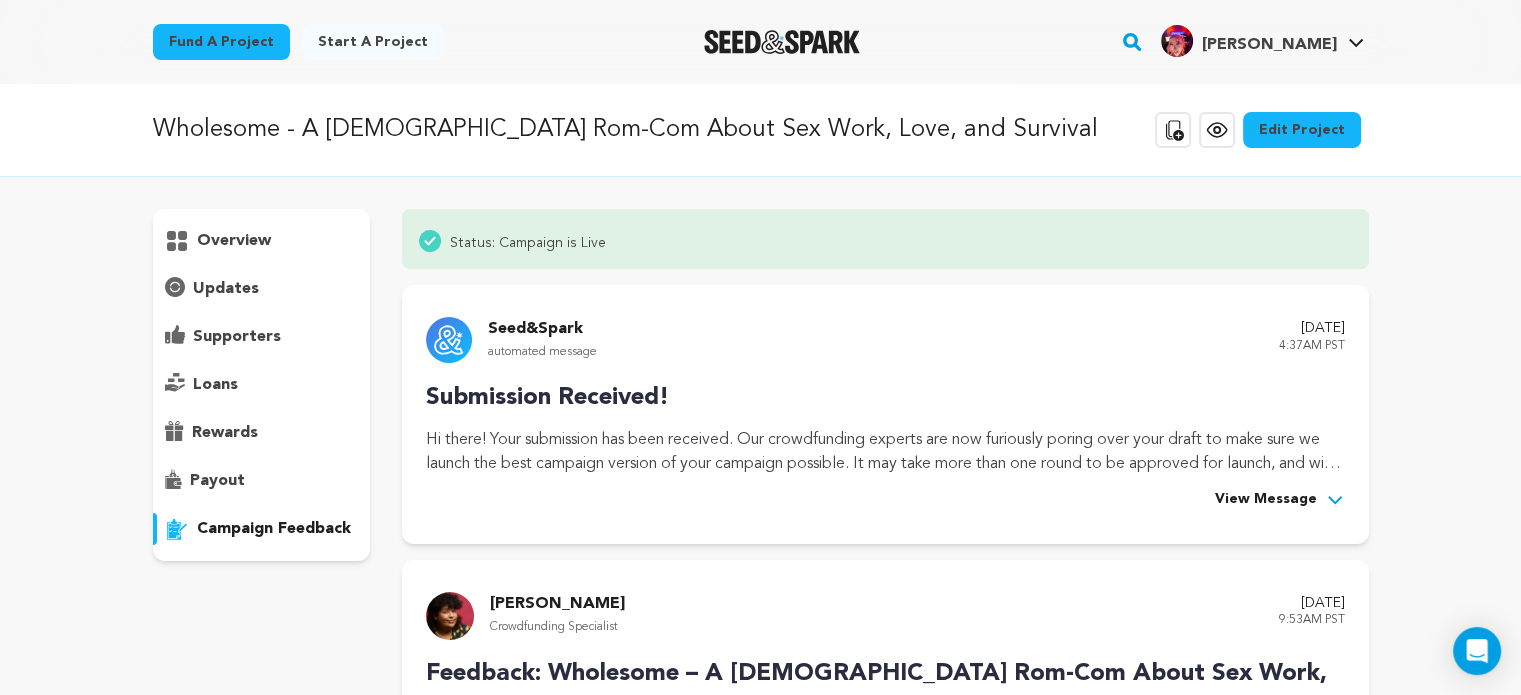 click on "overview" at bounding box center [234, 241] 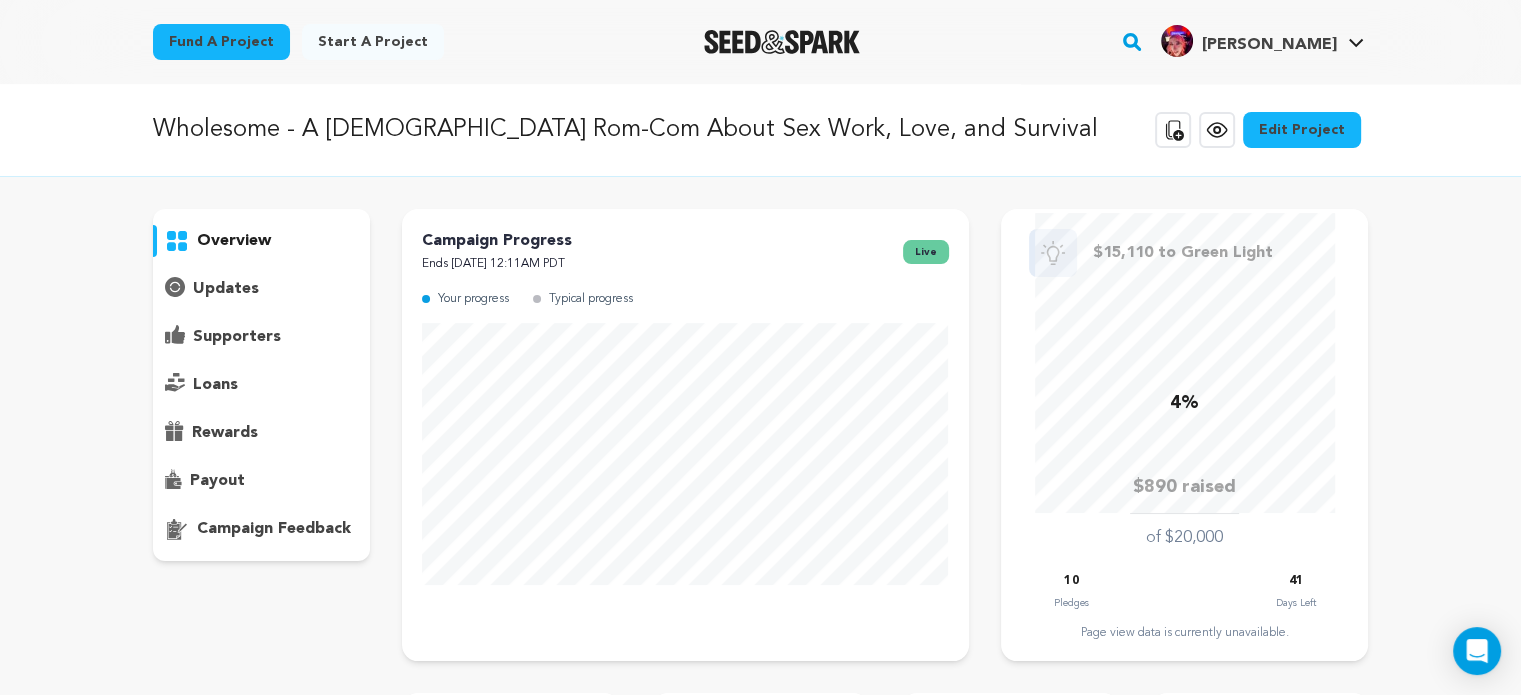 click on "updates" at bounding box center [226, 289] 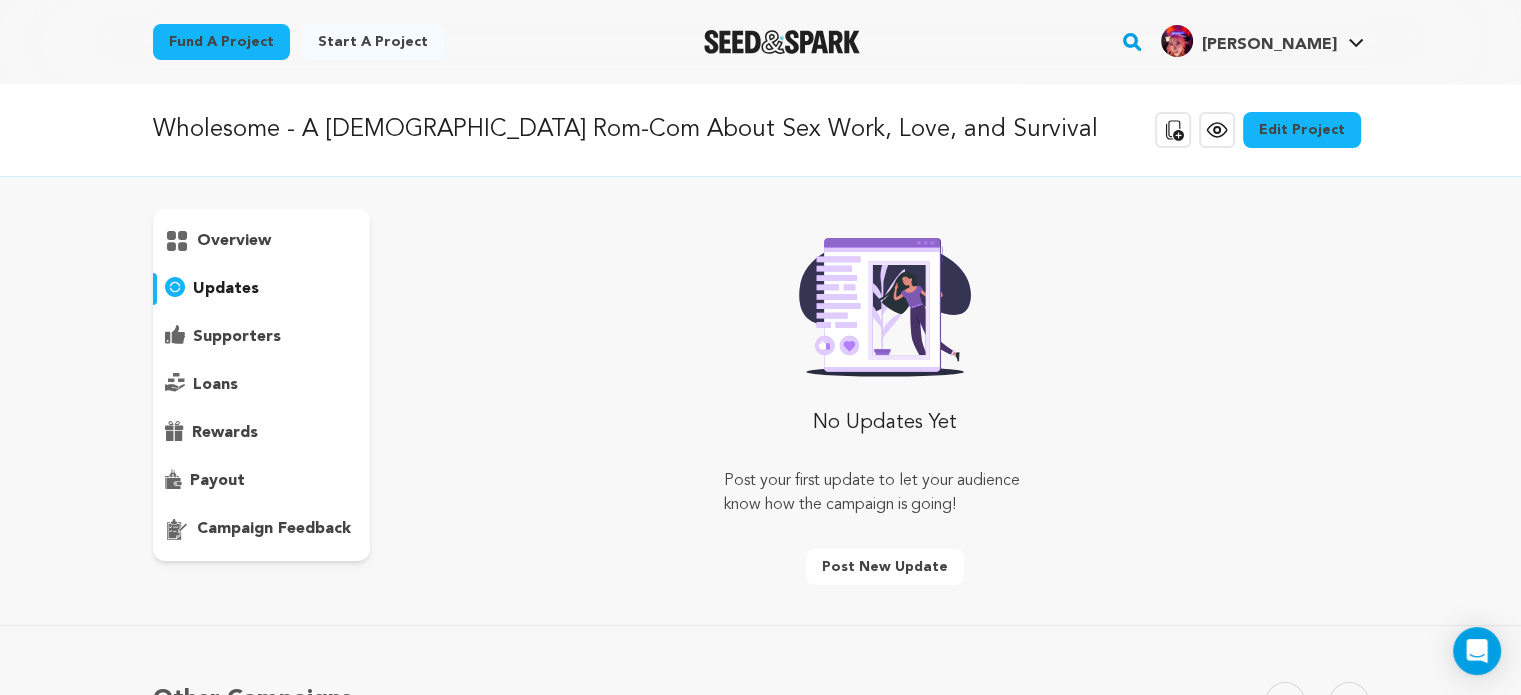 click on "supporters" at bounding box center (237, 337) 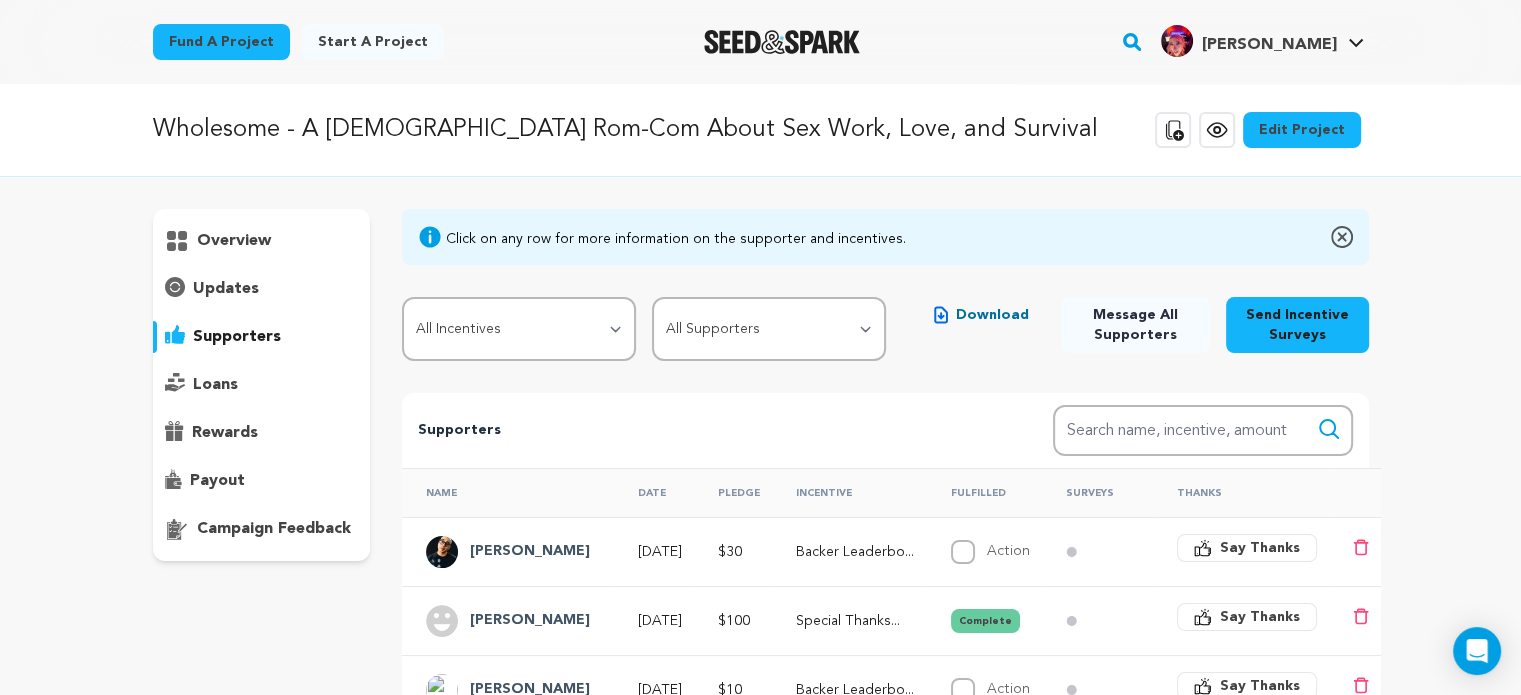 click on "loans" at bounding box center [262, 385] 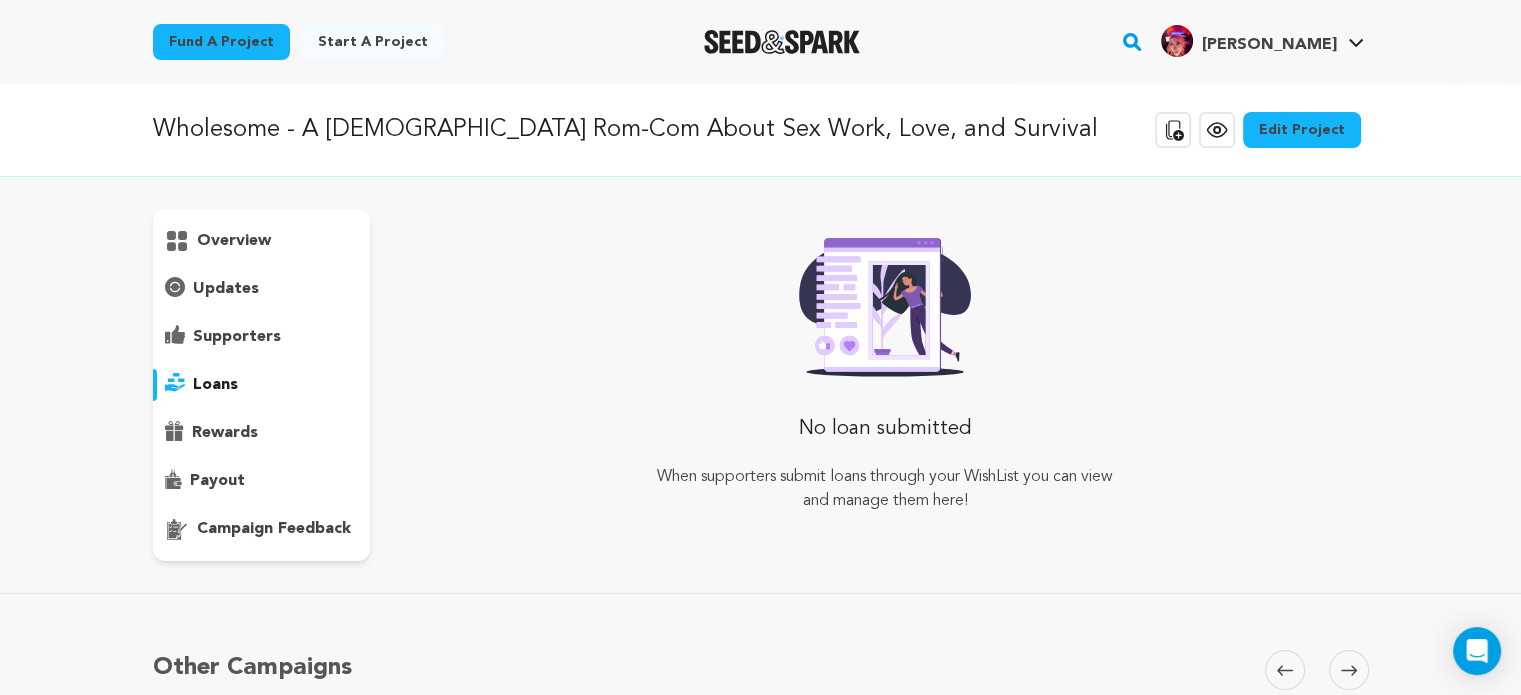 click on "rewards" at bounding box center [225, 433] 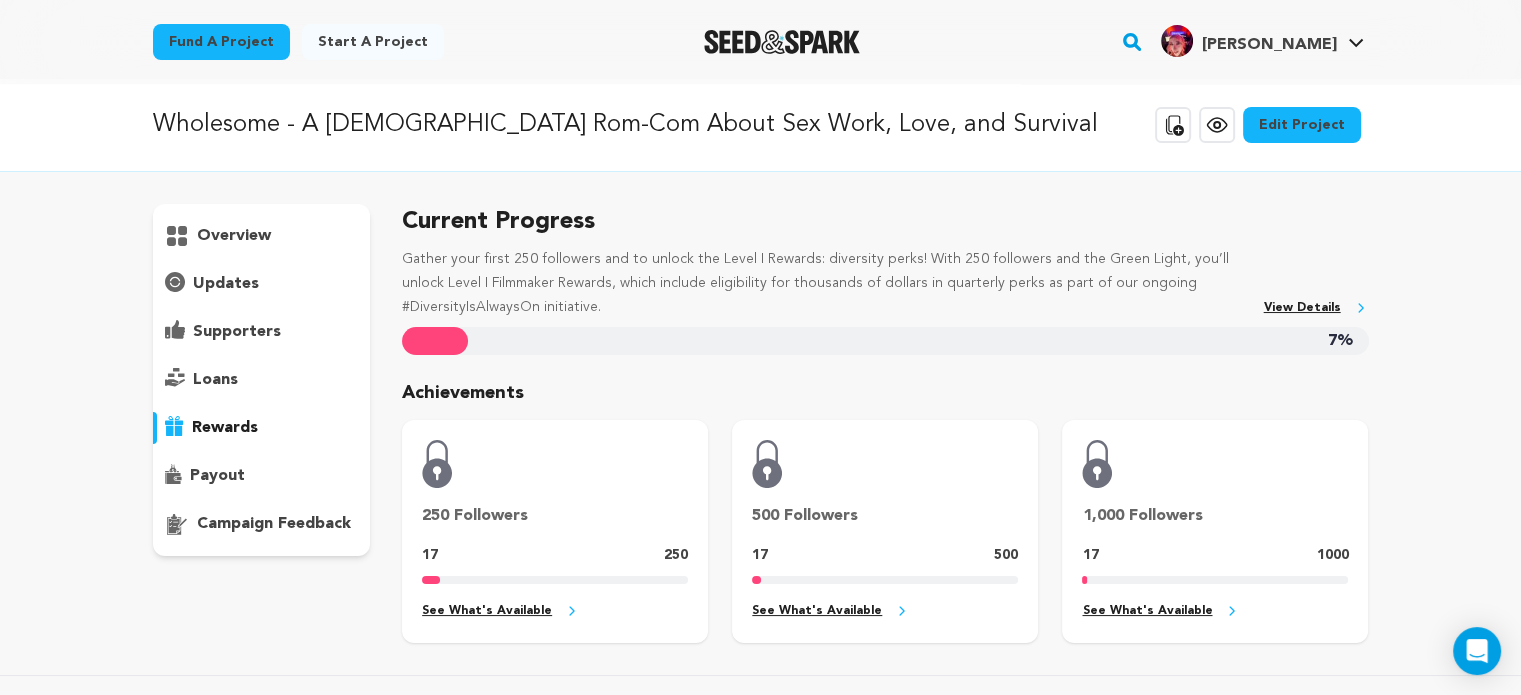 scroll, scrollTop: 0, scrollLeft: 0, axis: both 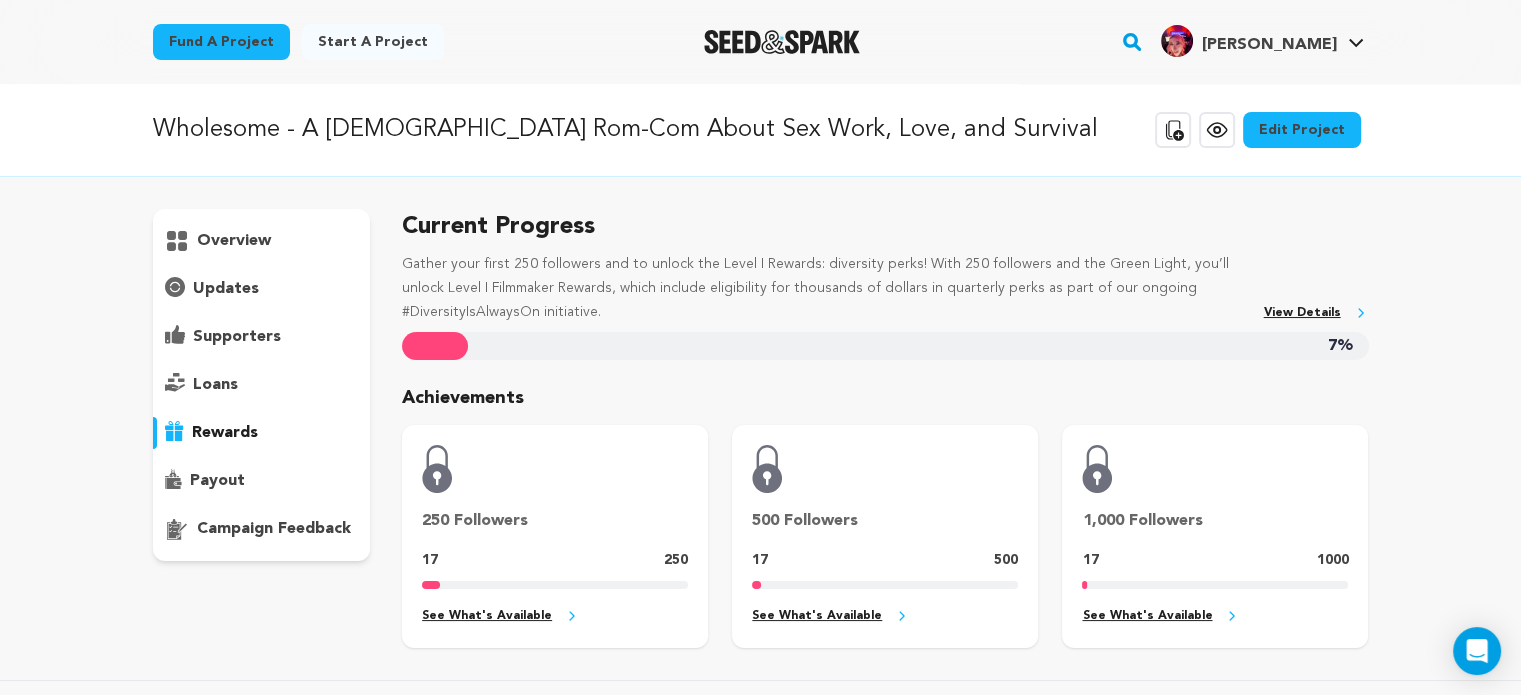 click on "View Details" at bounding box center [1316, 313] 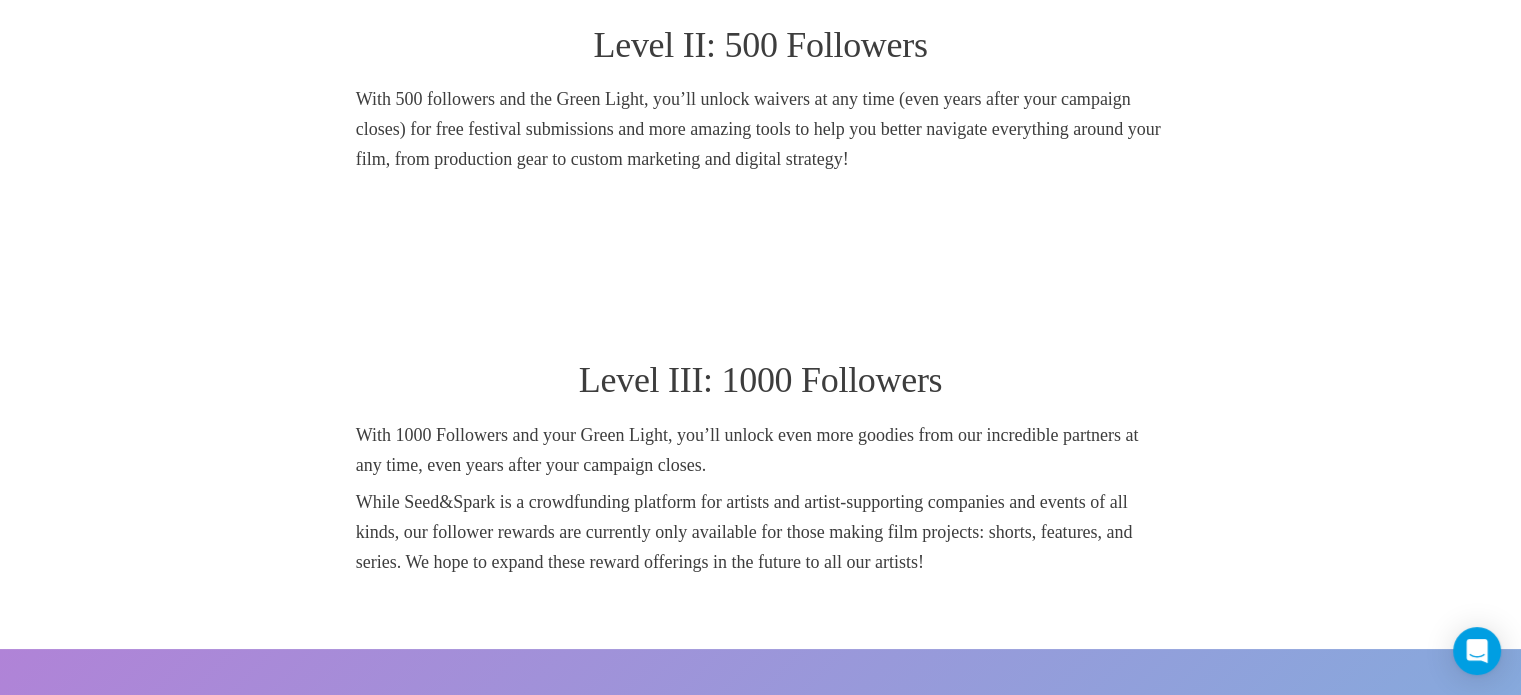 scroll, scrollTop: 1252, scrollLeft: 0, axis: vertical 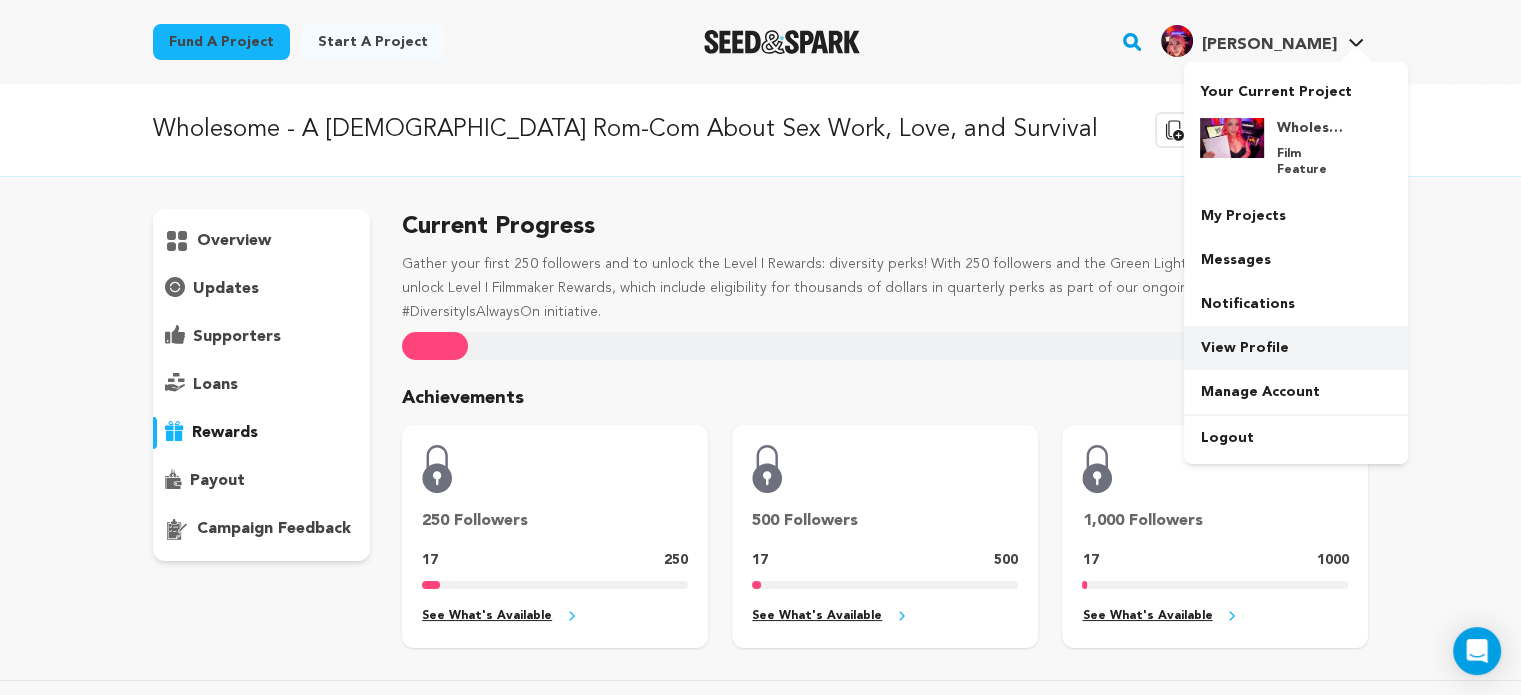 click on "View Profile" at bounding box center [1296, 348] 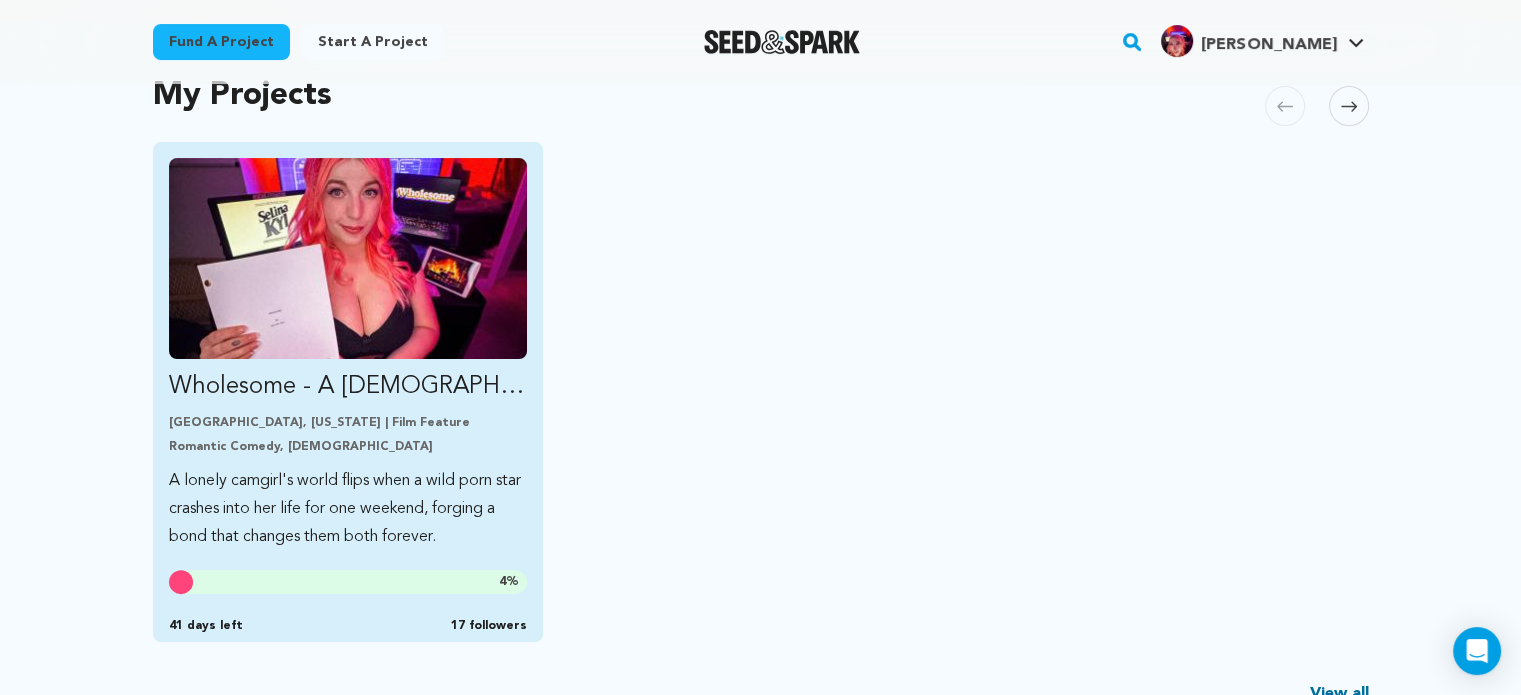 scroll, scrollTop: 500, scrollLeft: 0, axis: vertical 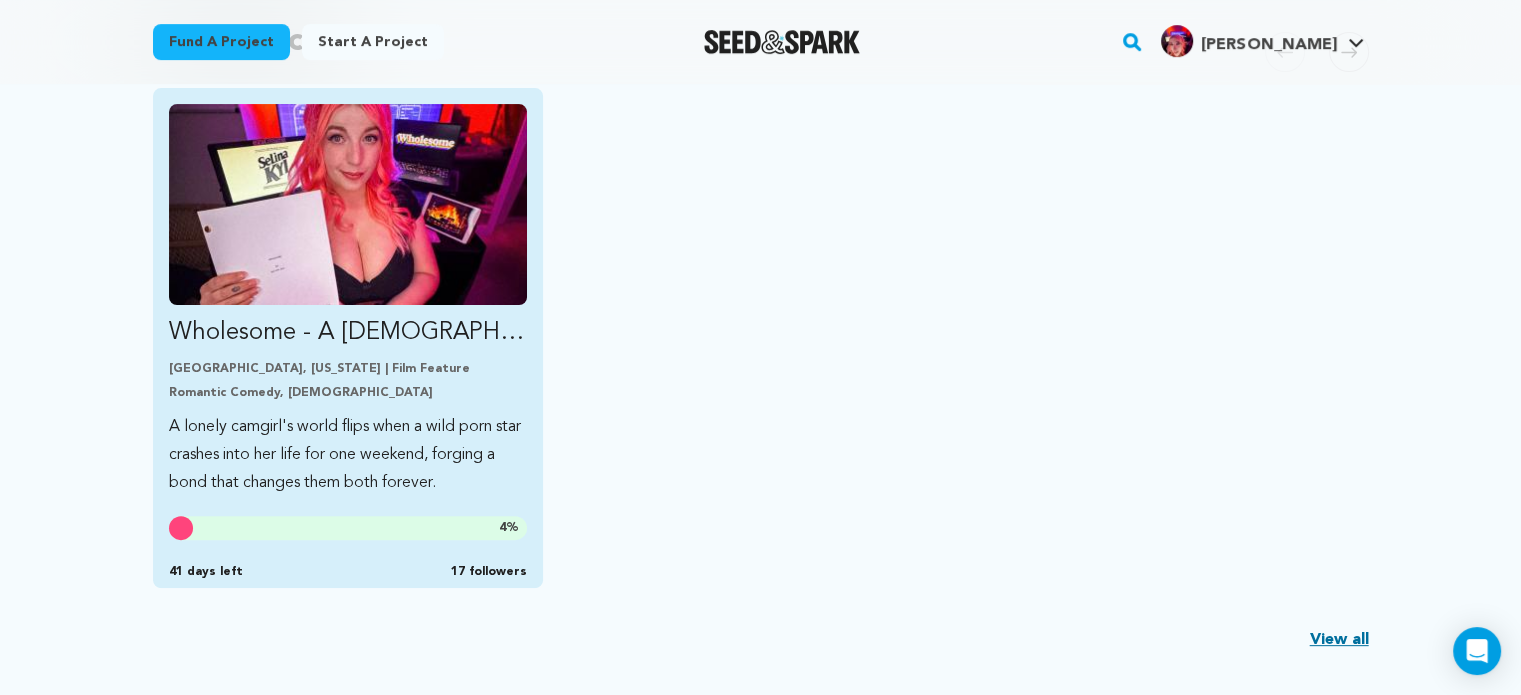 click on "A lonely camgirl's world flips when a wild porn star crashes into her life for one weekend, forging a bond that changes them both forever." at bounding box center [348, 455] 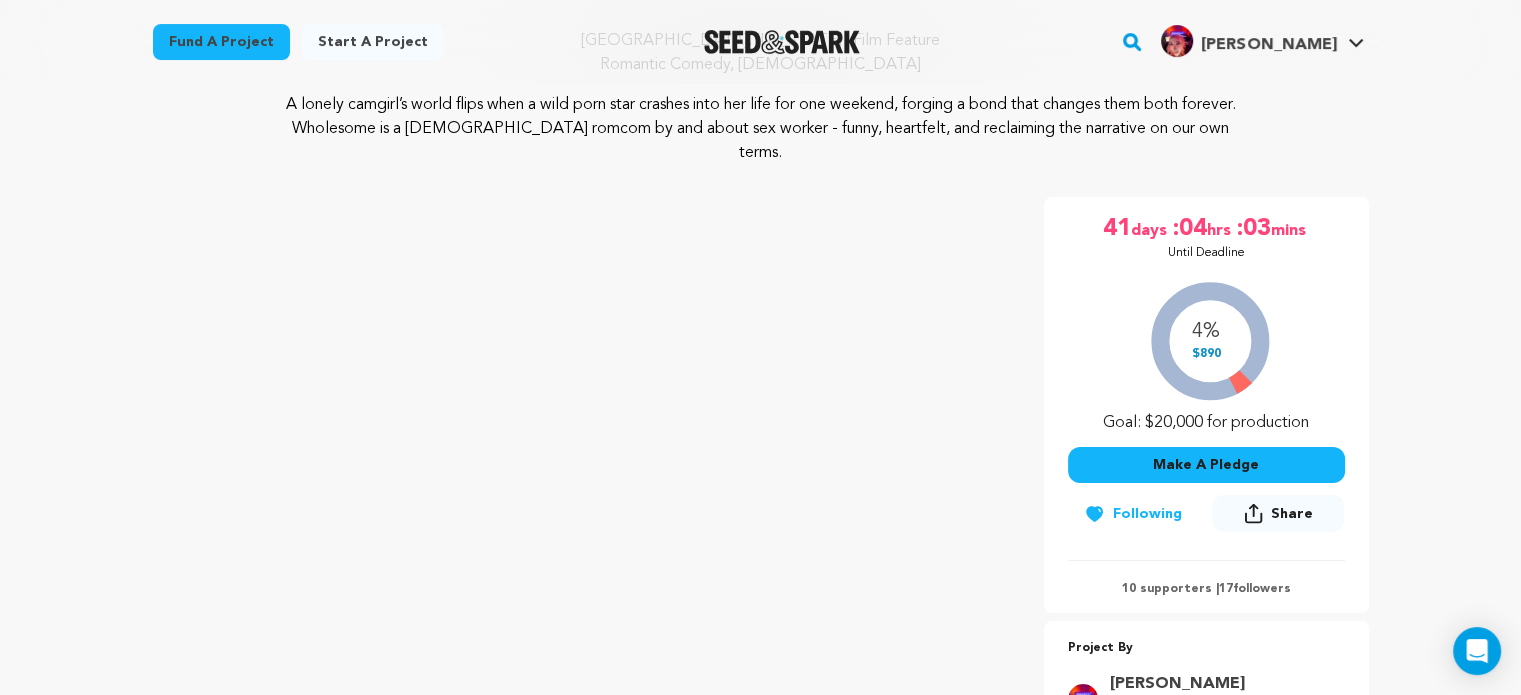 scroll, scrollTop: 300, scrollLeft: 0, axis: vertical 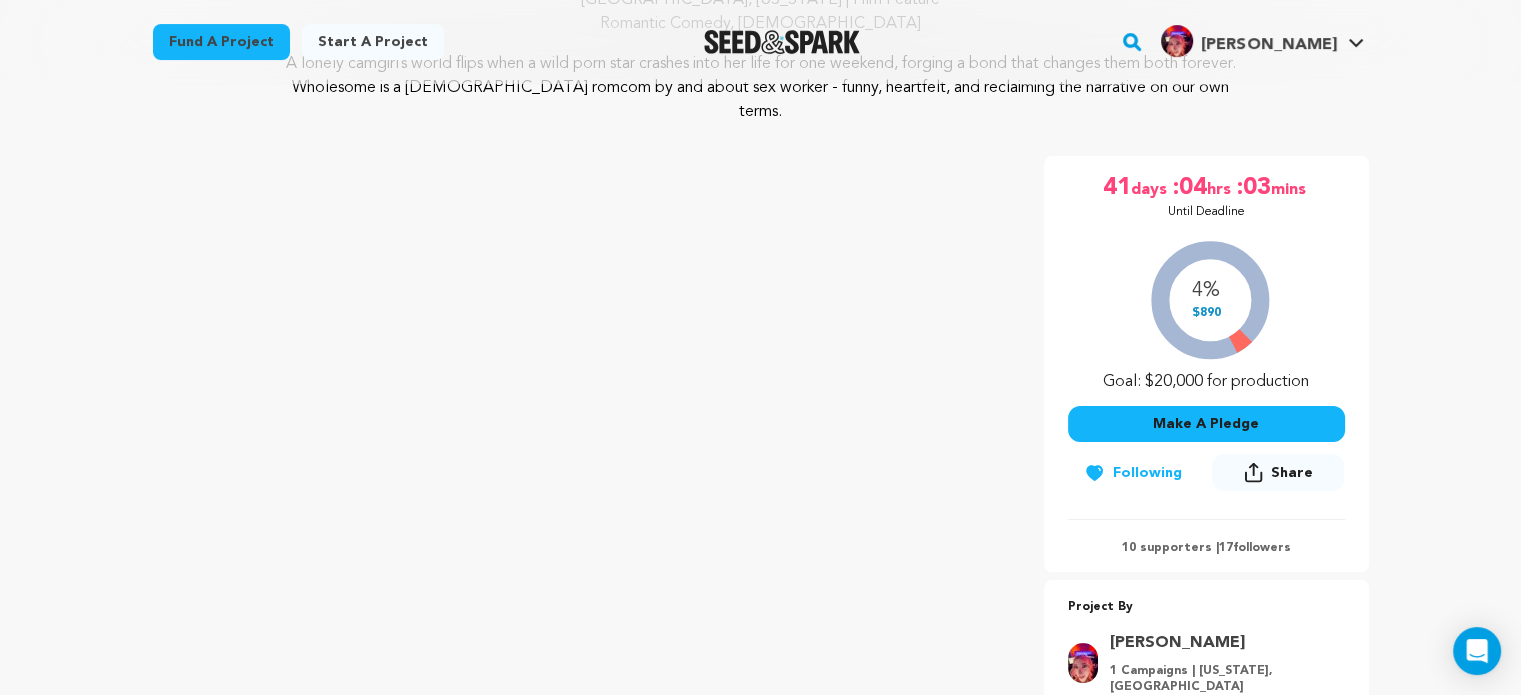 click on "10
supporters |  17
followers" at bounding box center [1206, 548] 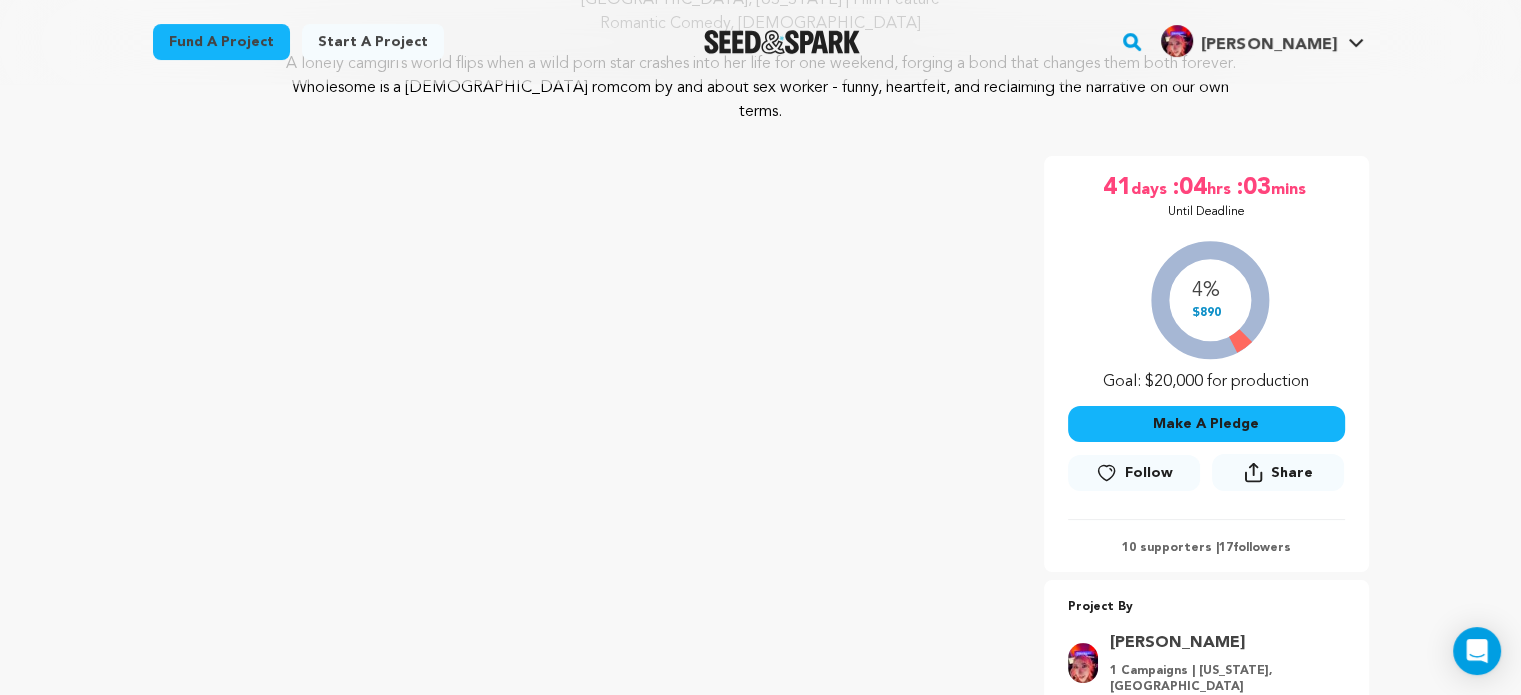 click on "Follow" at bounding box center (1149, 473) 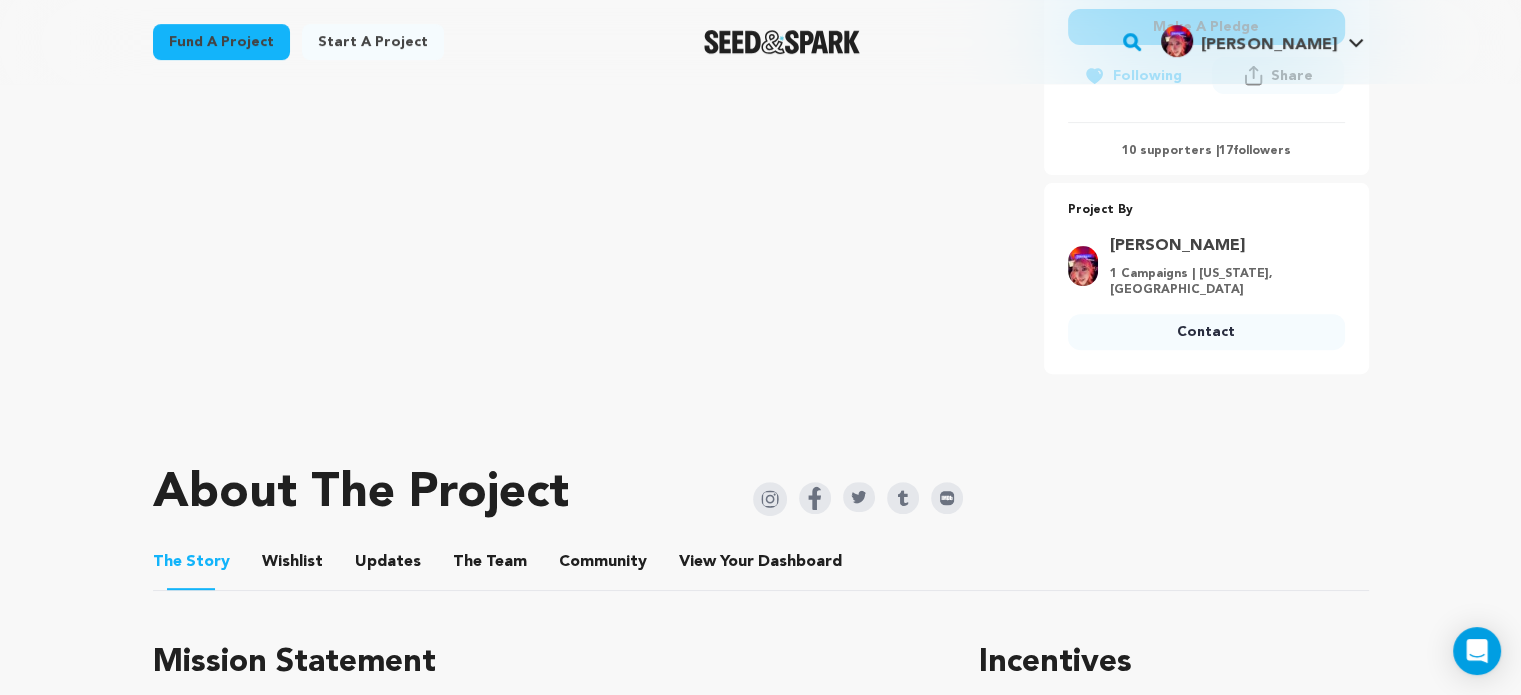 scroll, scrollTop: 700, scrollLeft: 0, axis: vertical 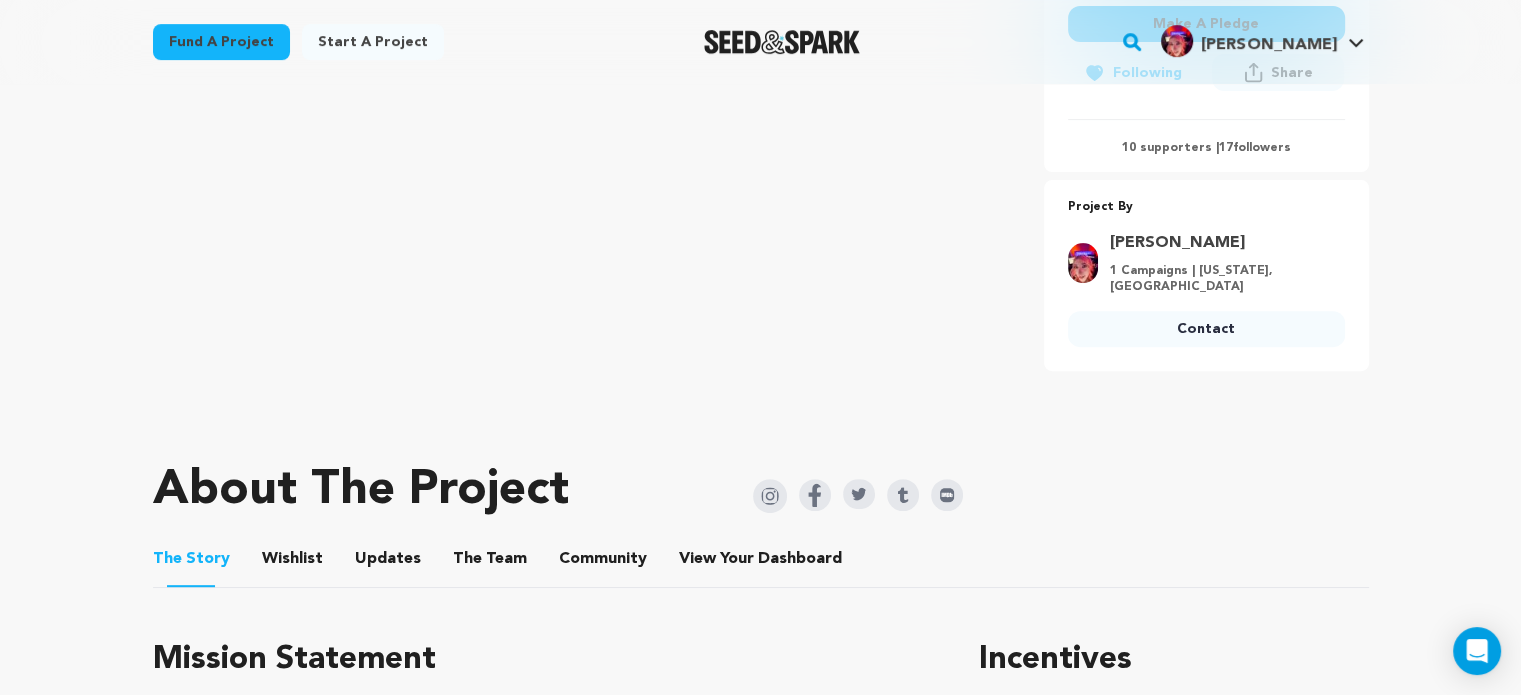 click on "Community" at bounding box center (603, 563) 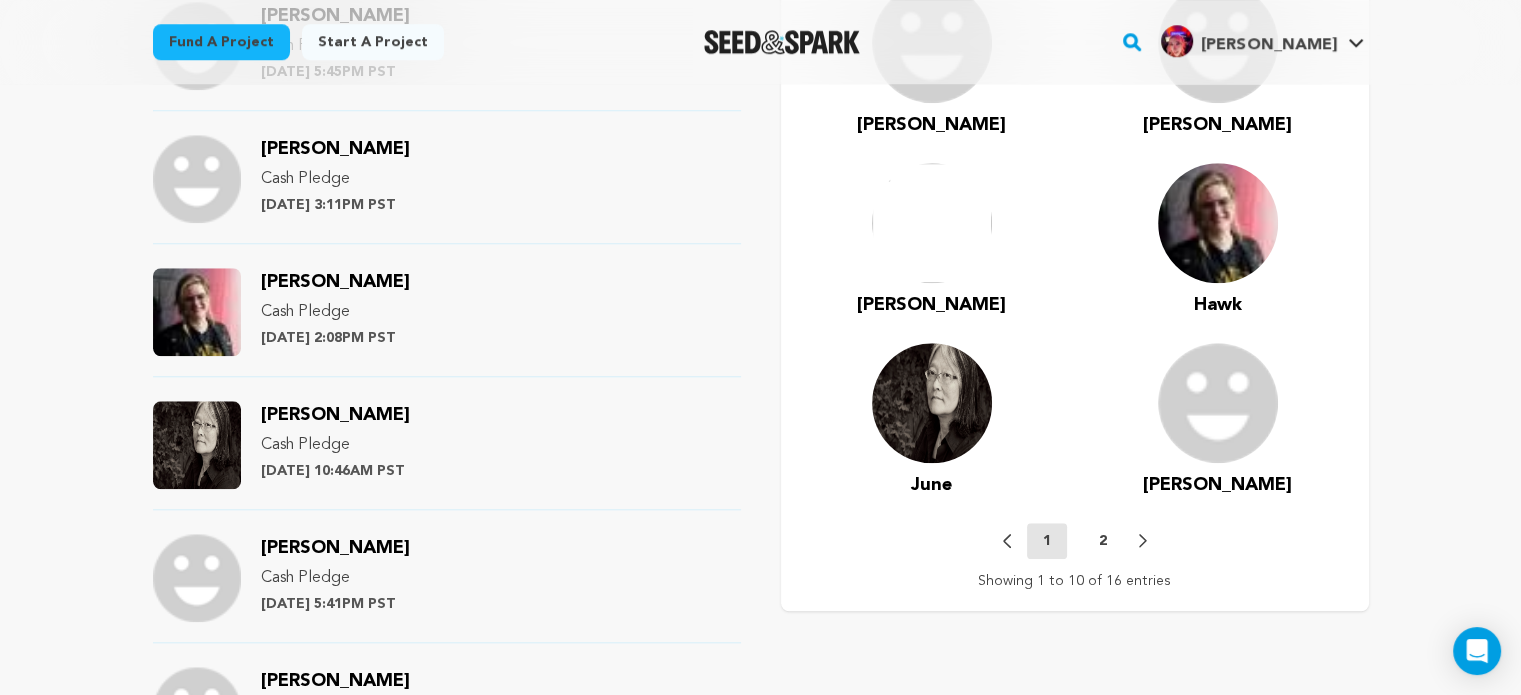 scroll, scrollTop: 1800, scrollLeft: 0, axis: vertical 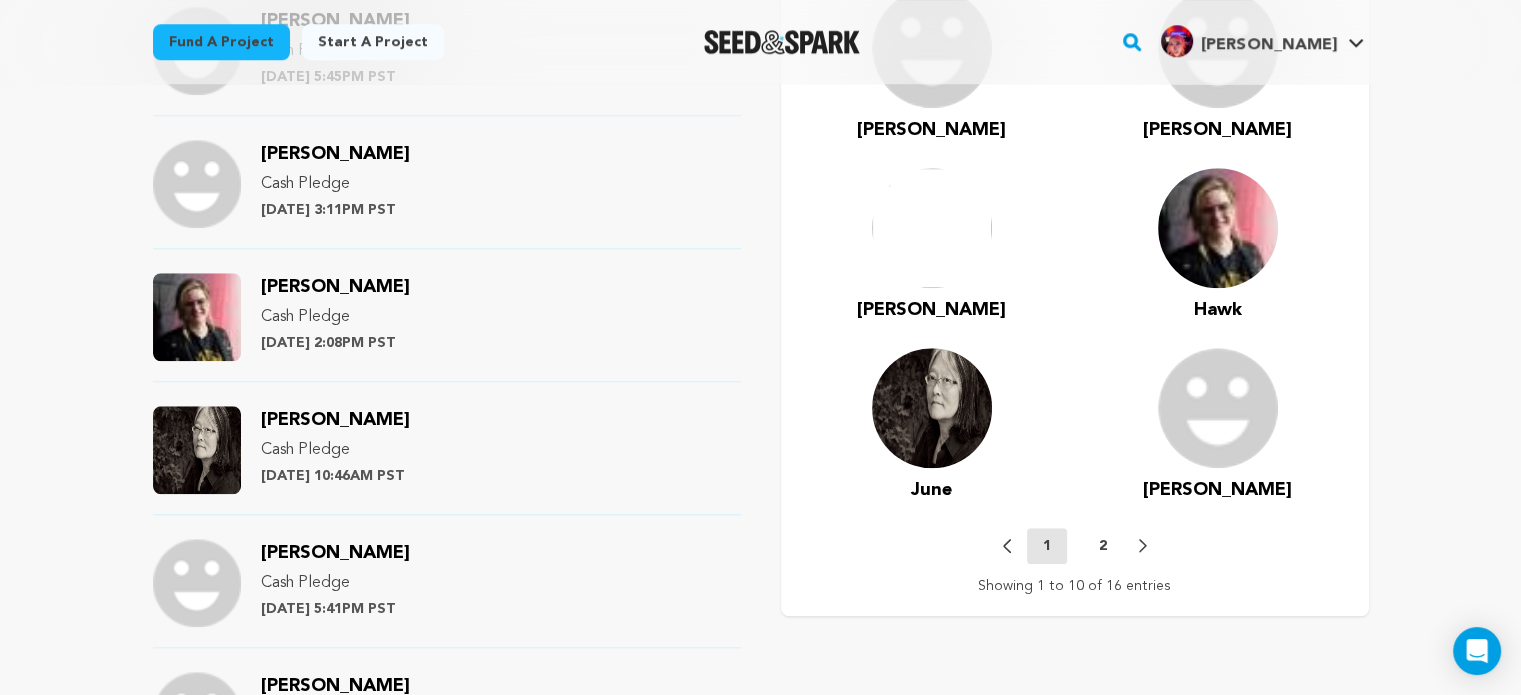 click 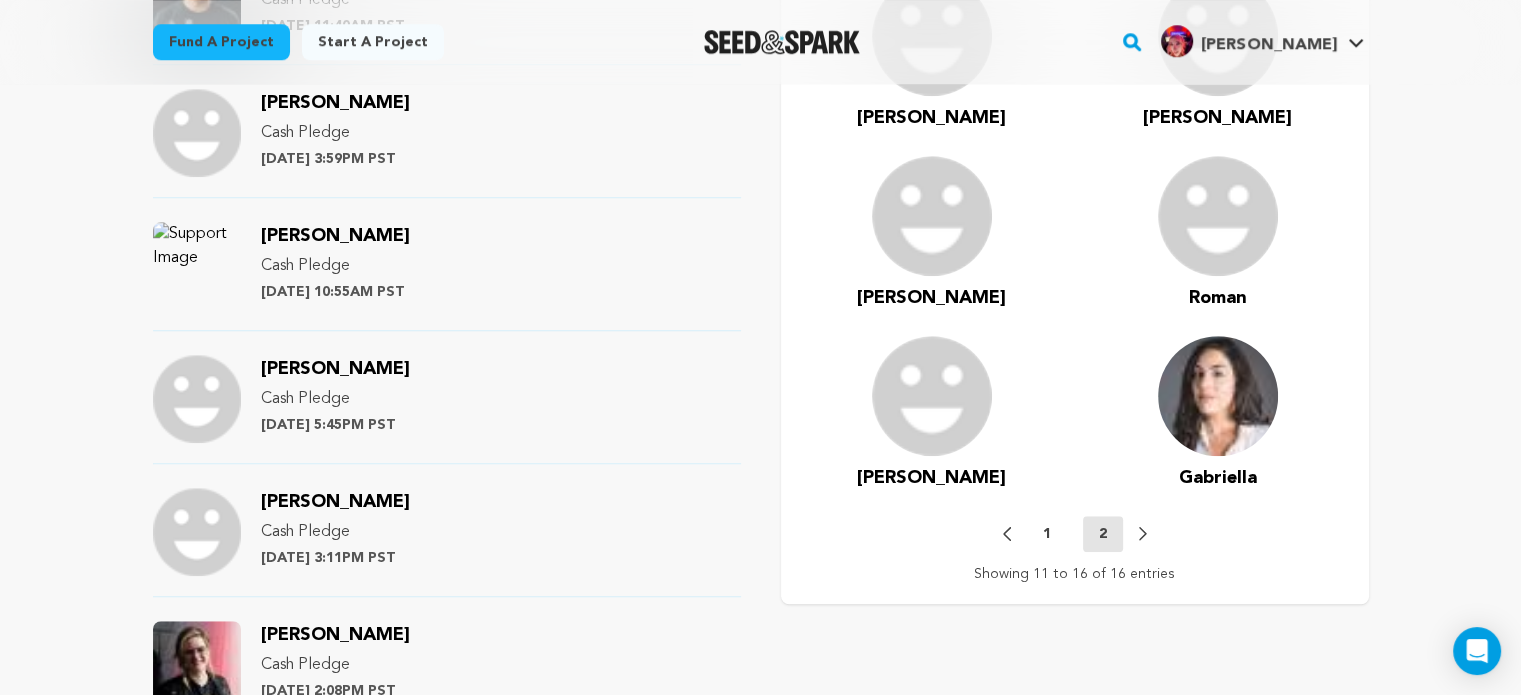 scroll, scrollTop: 1300, scrollLeft: 0, axis: vertical 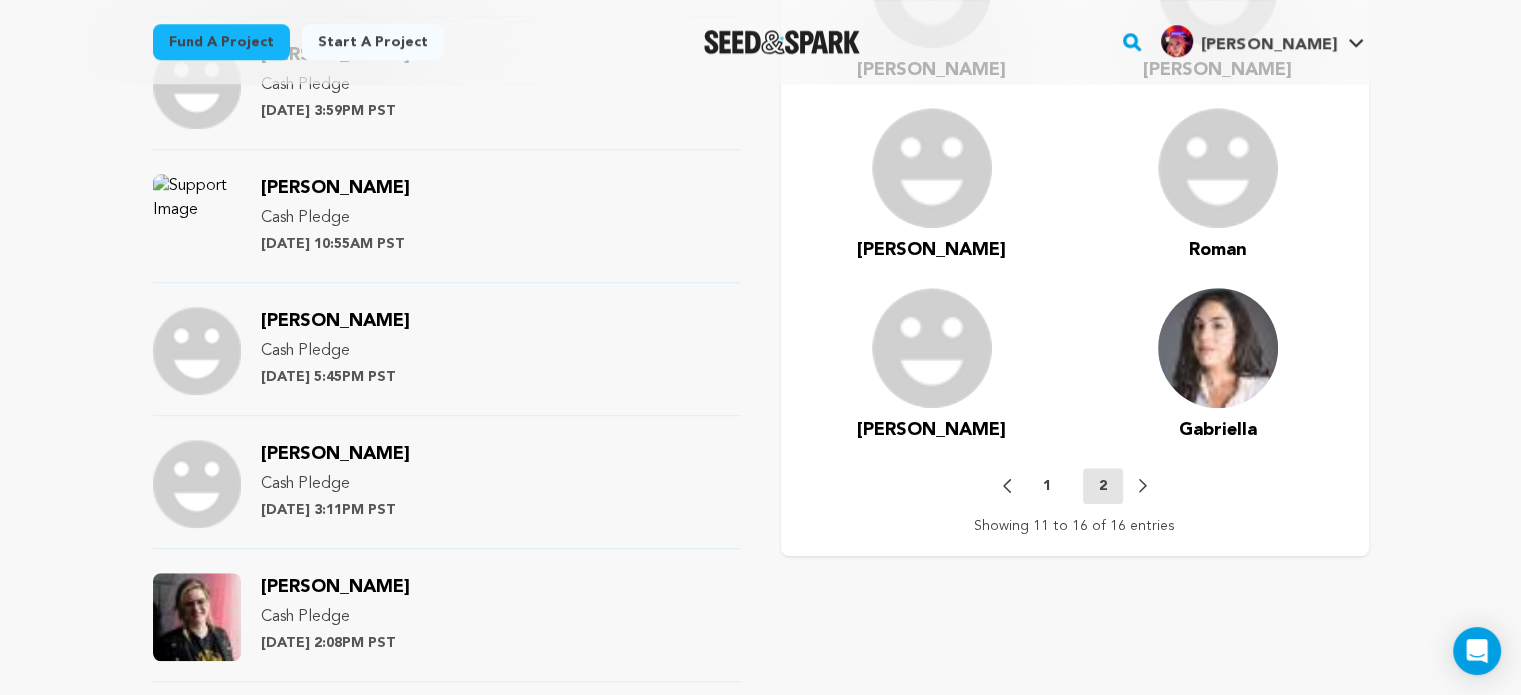 click on "1" at bounding box center (1047, 486) 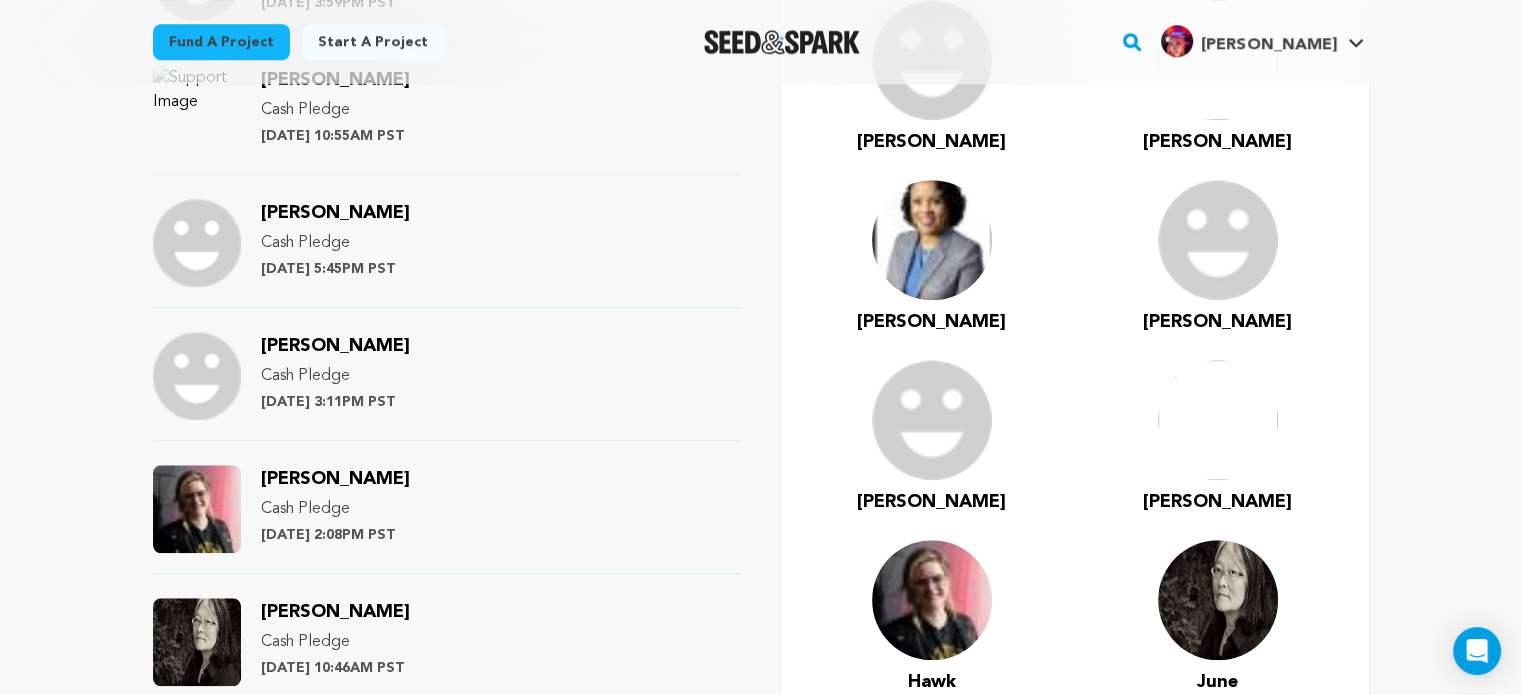 scroll, scrollTop: 1600, scrollLeft: 0, axis: vertical 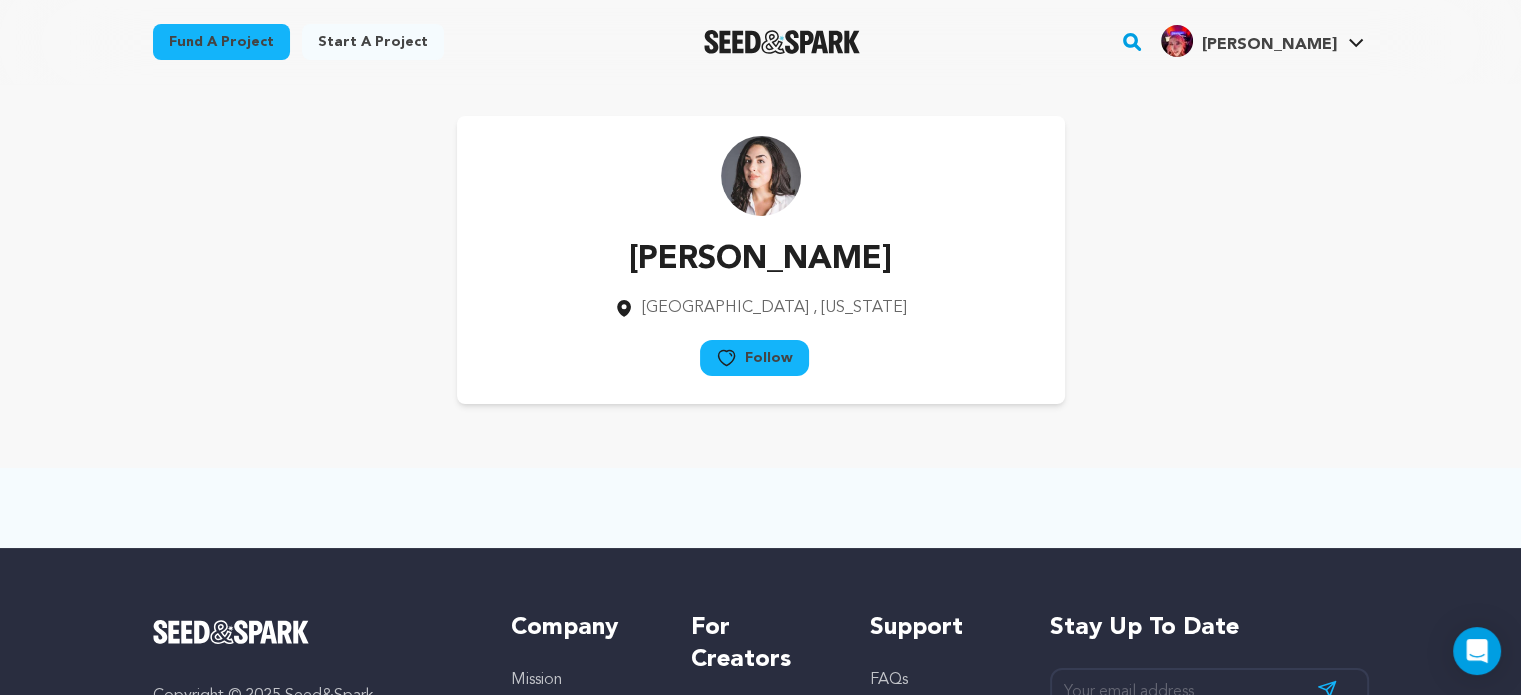 click at bounding box center [761, 176] 